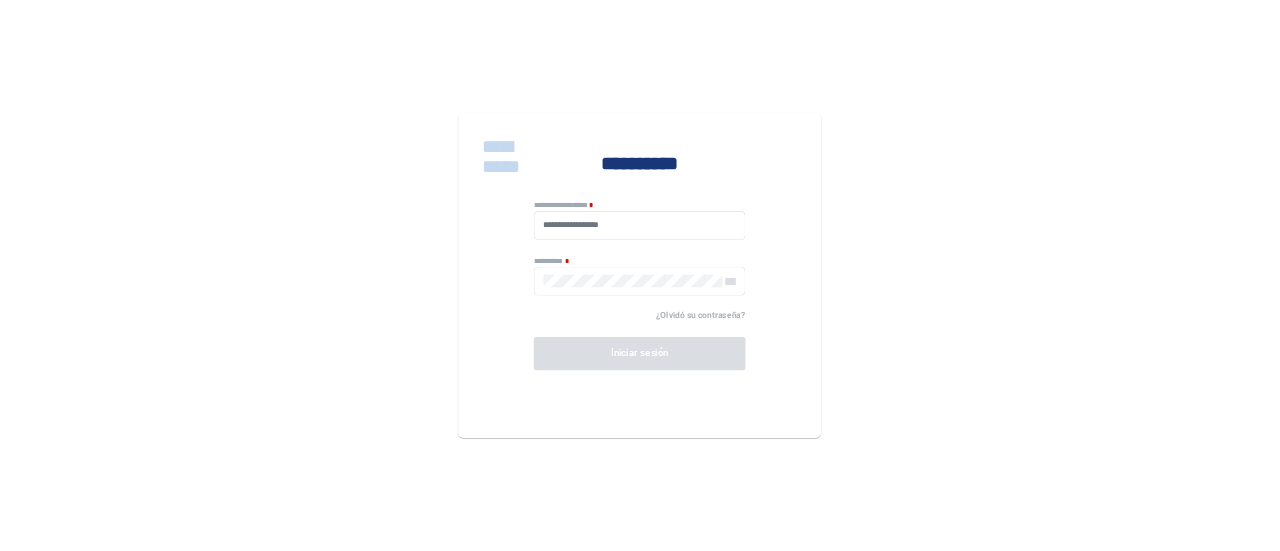 scroll, scrollTop: 0, scrollLeft: 0, axis: both 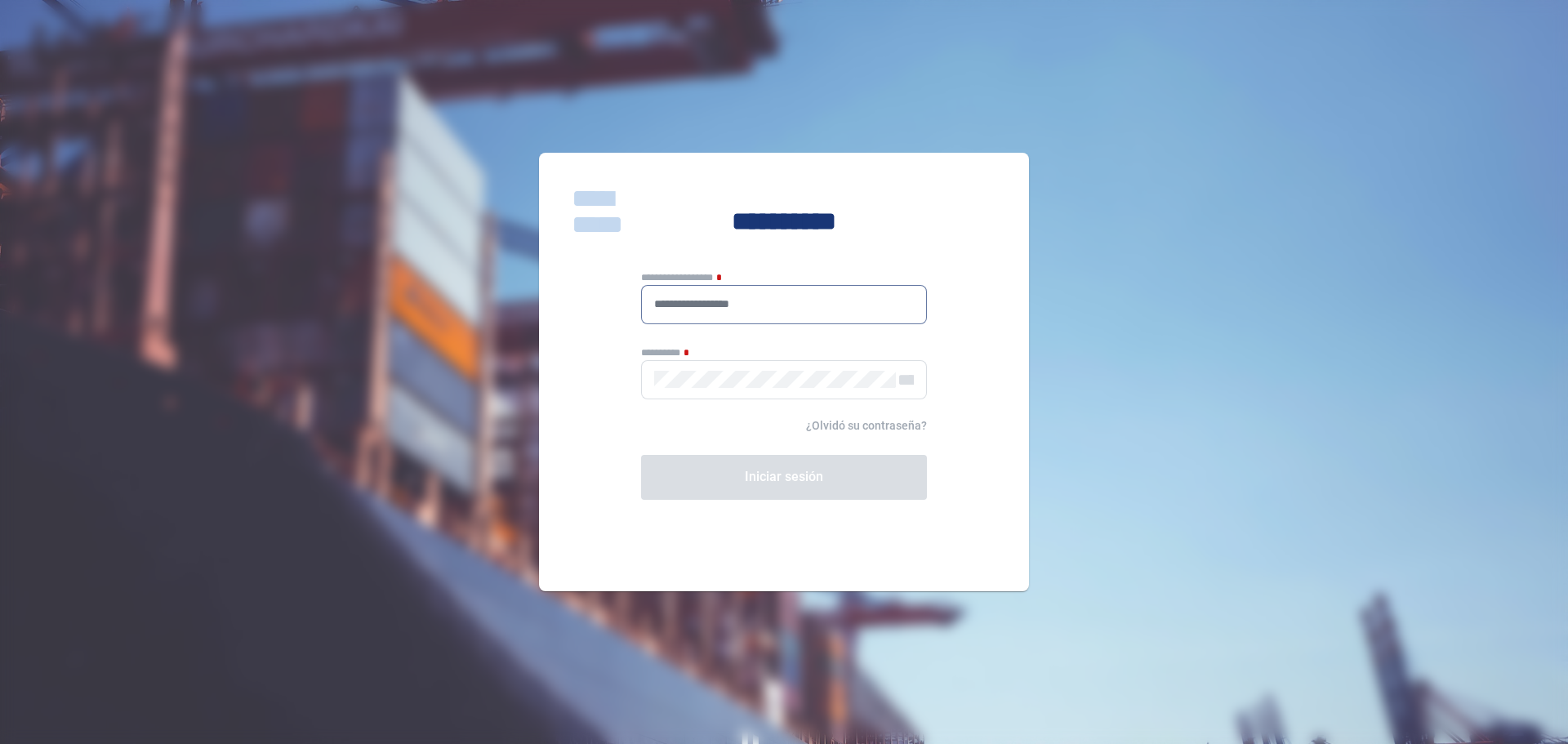click at bounding box center (784, 304) 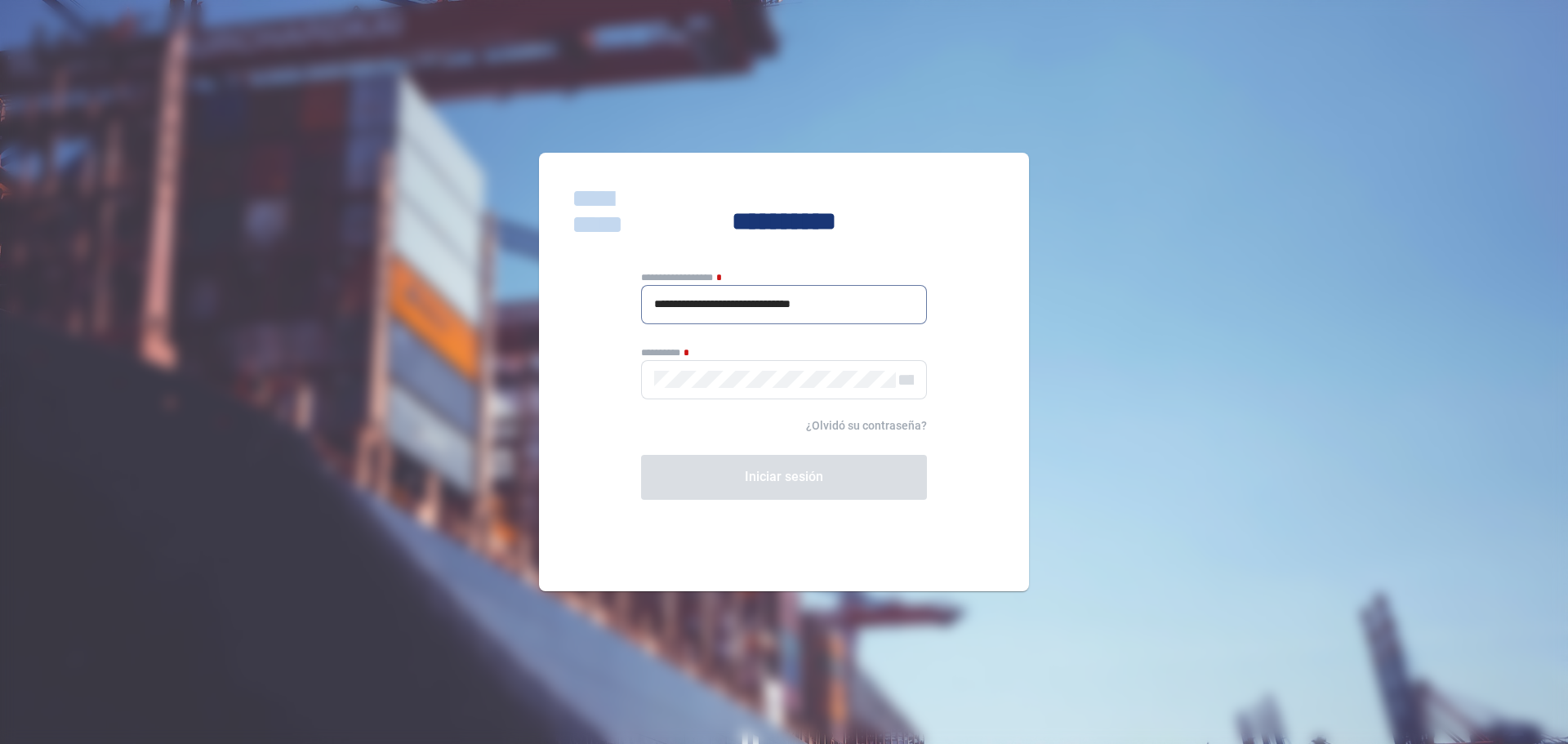 type on "**********" 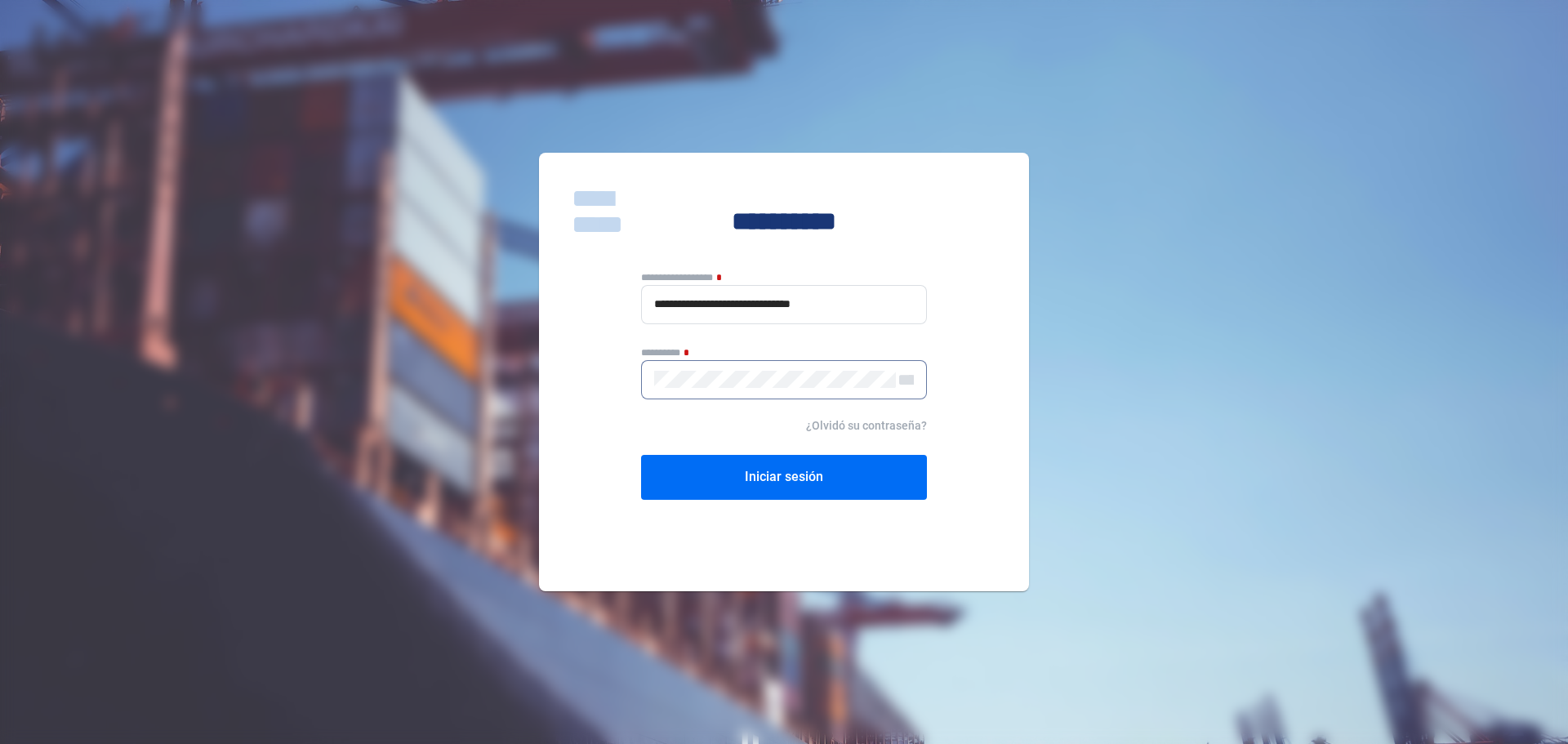 click on "******" 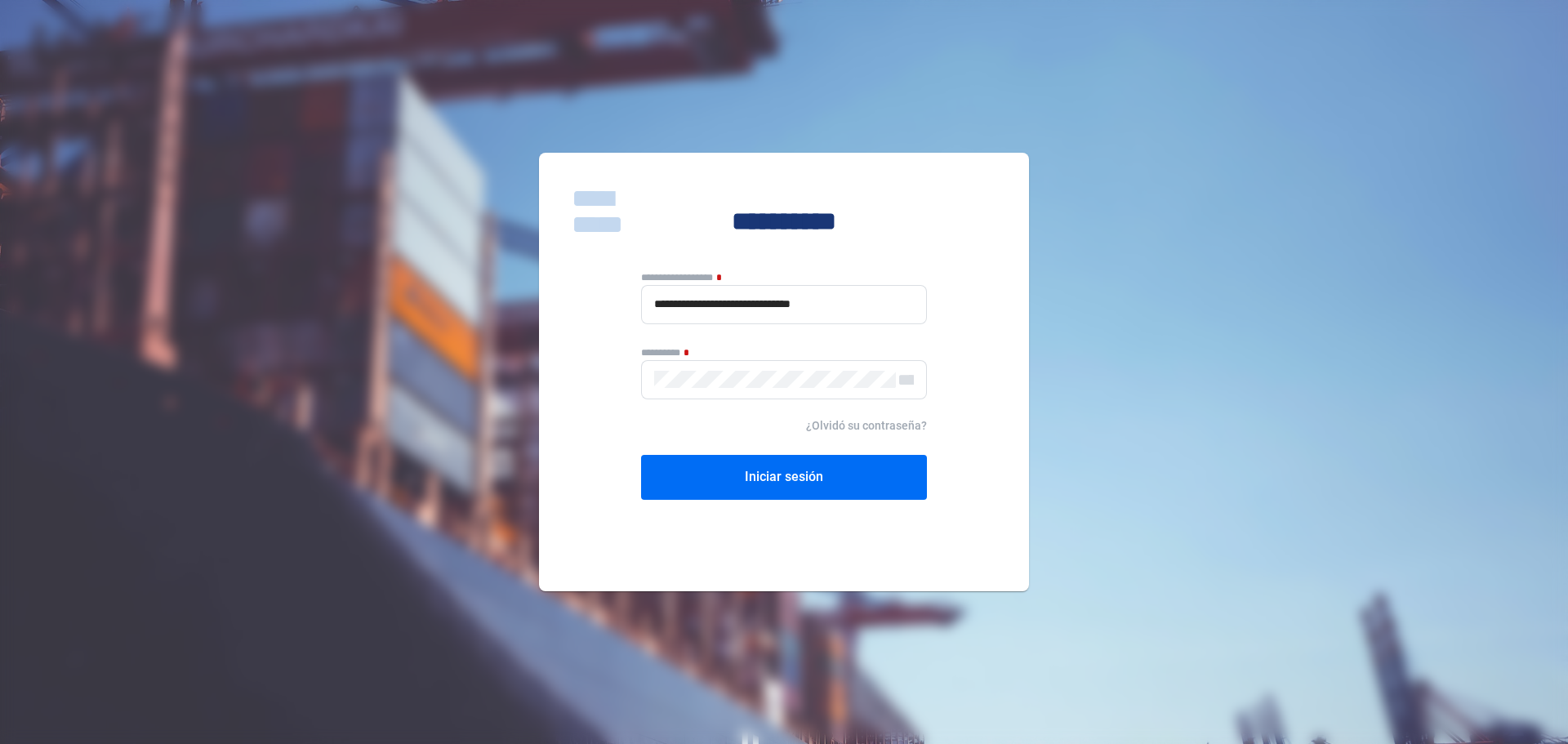 click on "******" 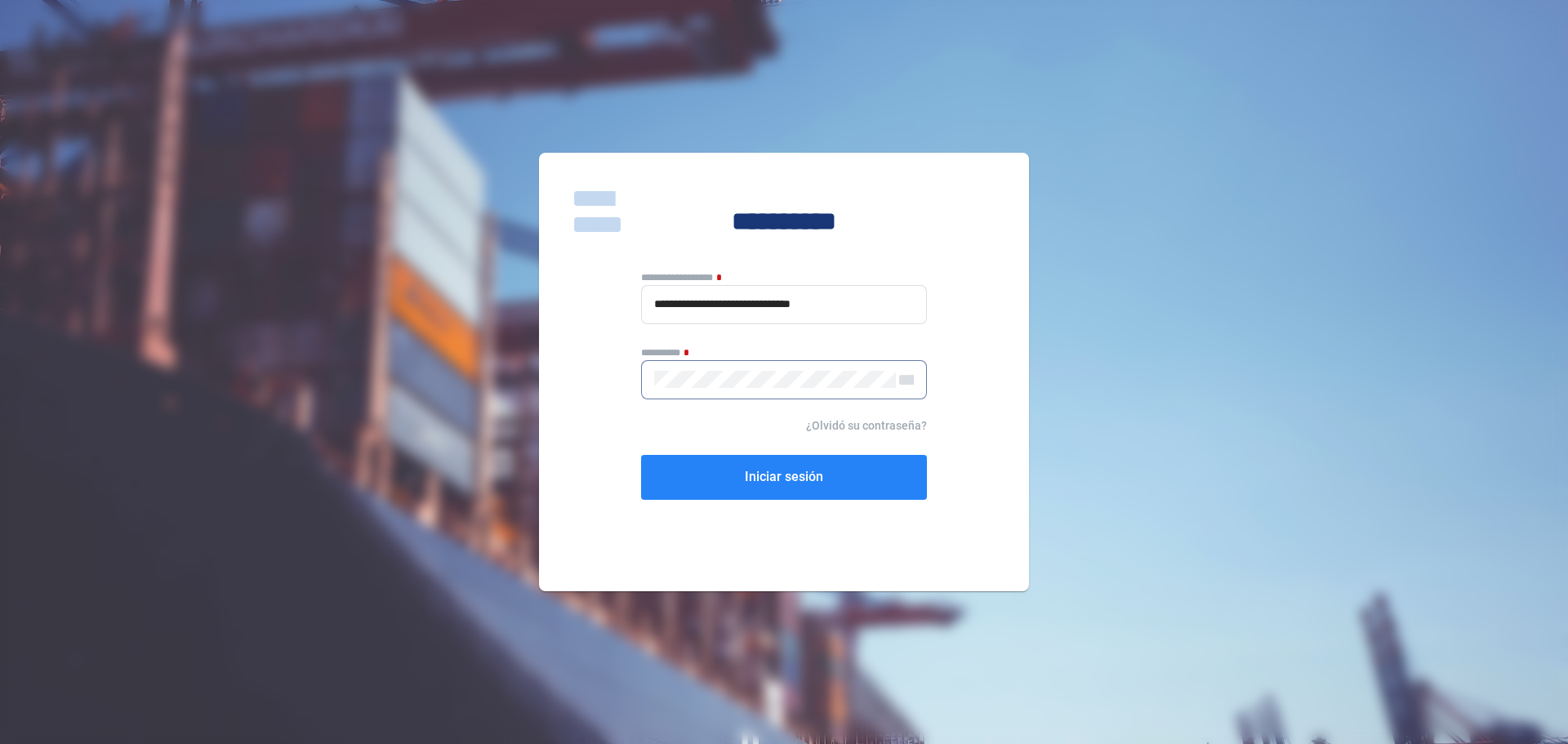click on "Iniciar sesión" 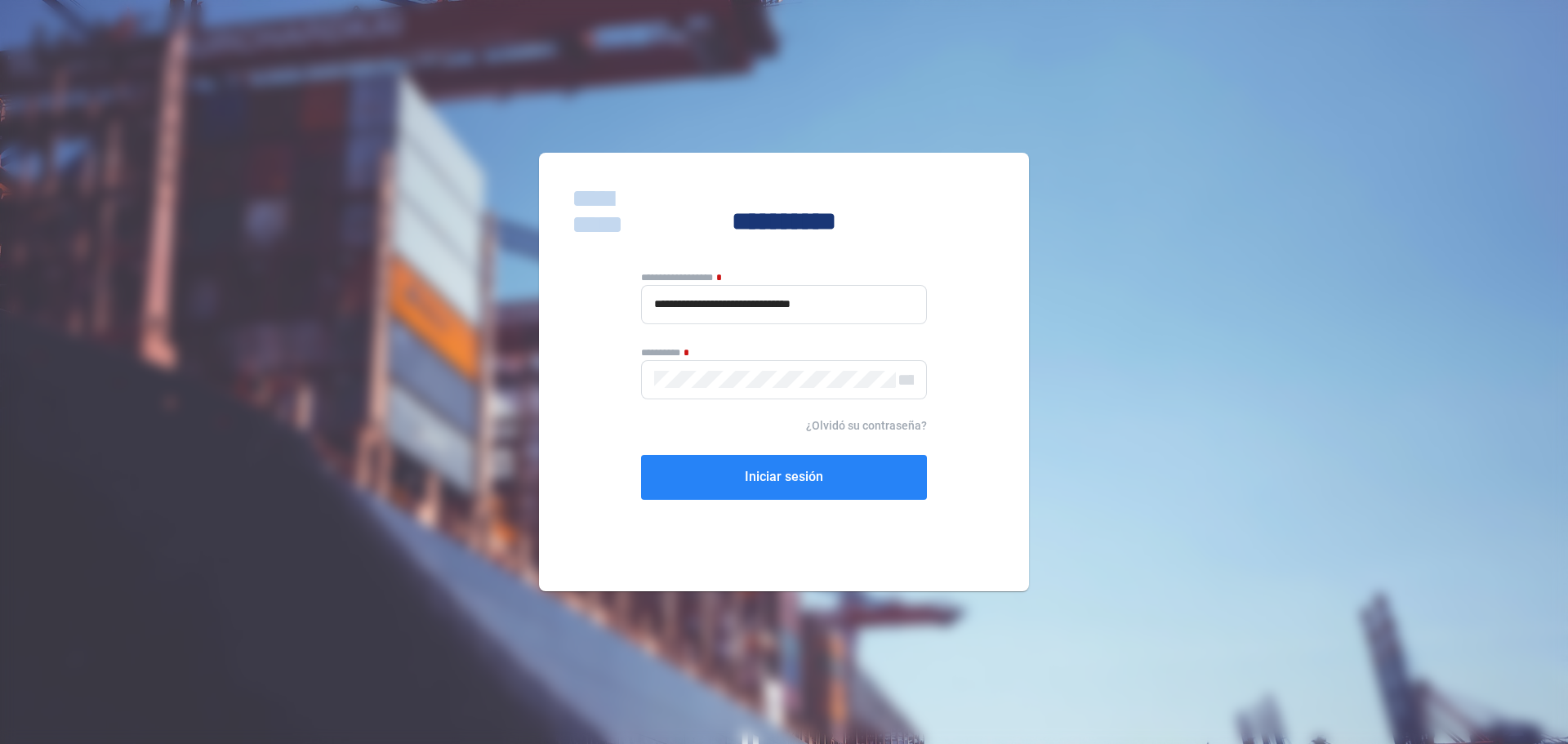 click on "Iniciar sesión" 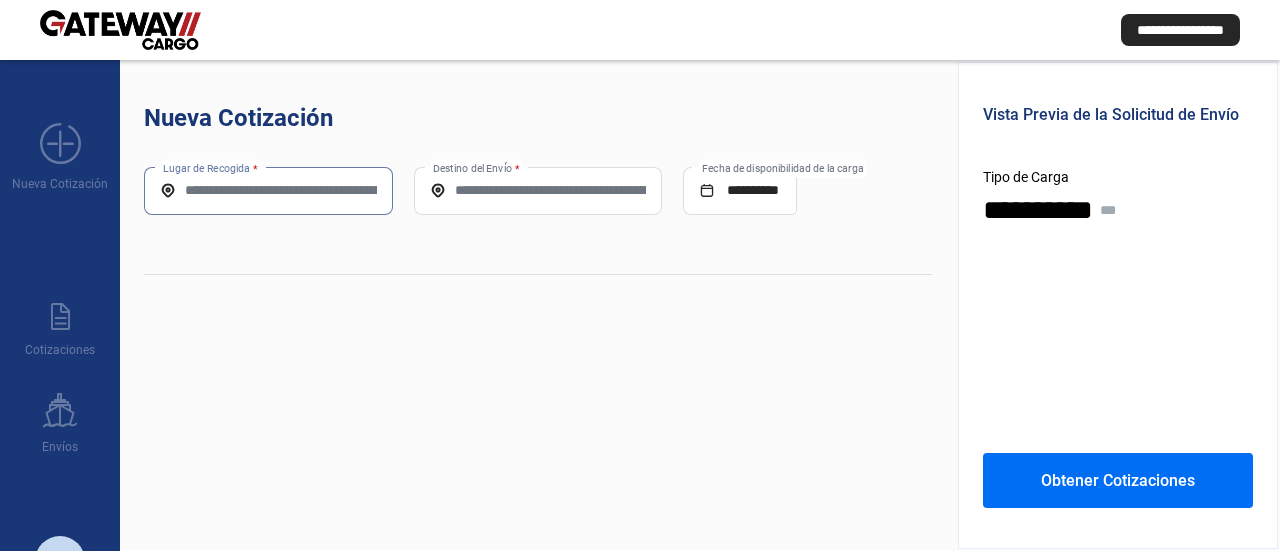click on "Lugar de Recogida *" at bounding box center [268, 190] 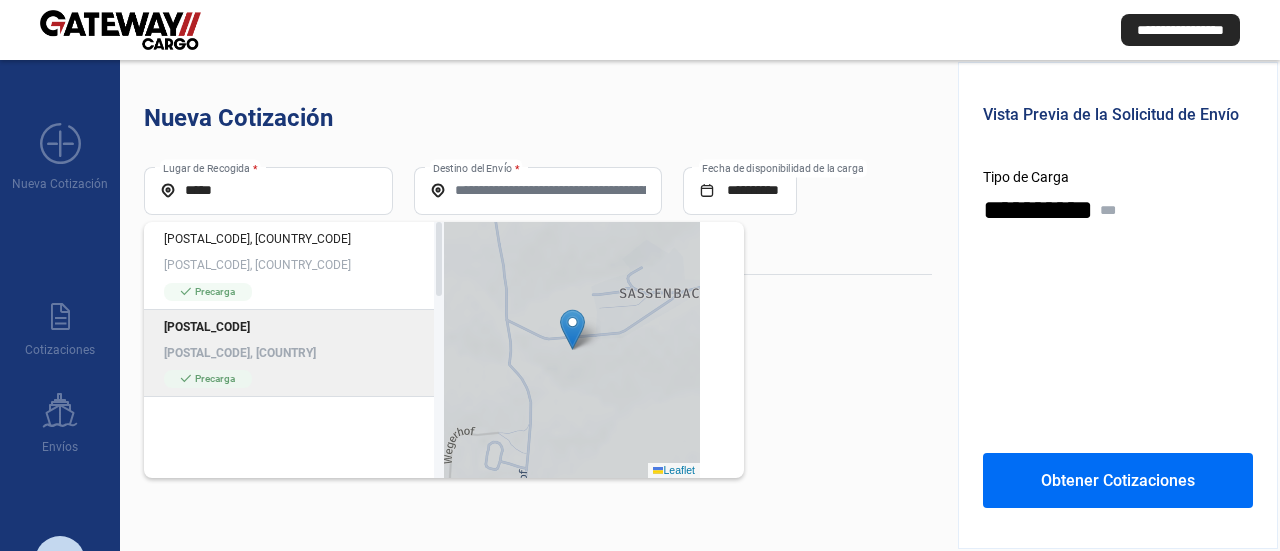 click on "[POSTAL_CODE], [COUNTRY]" 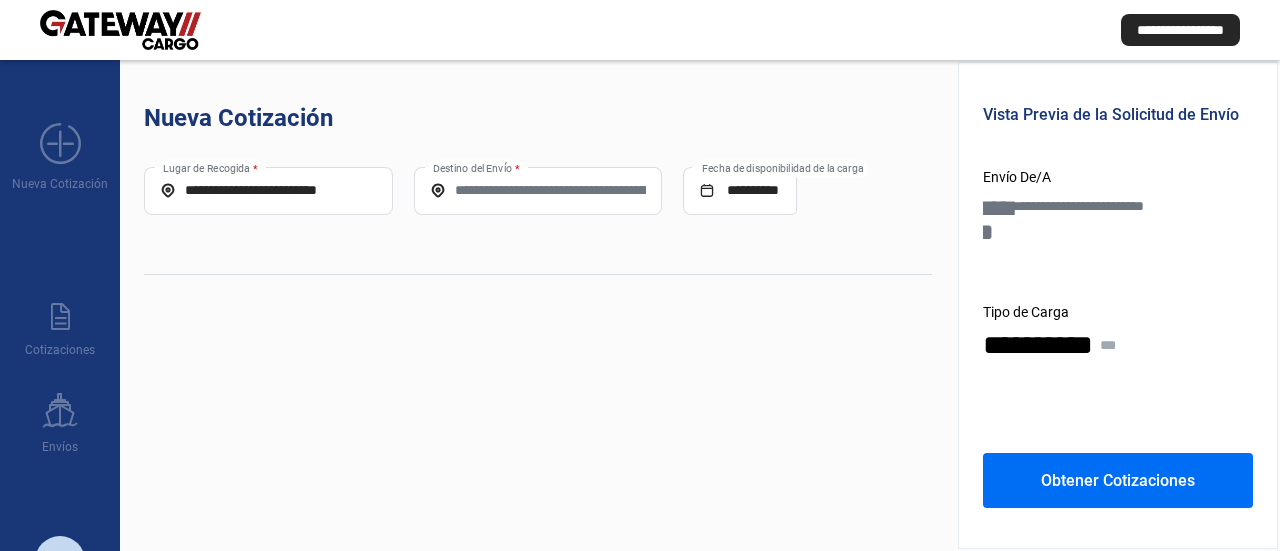 click on "Destino del Envío *" at bounding box center (538, 190) 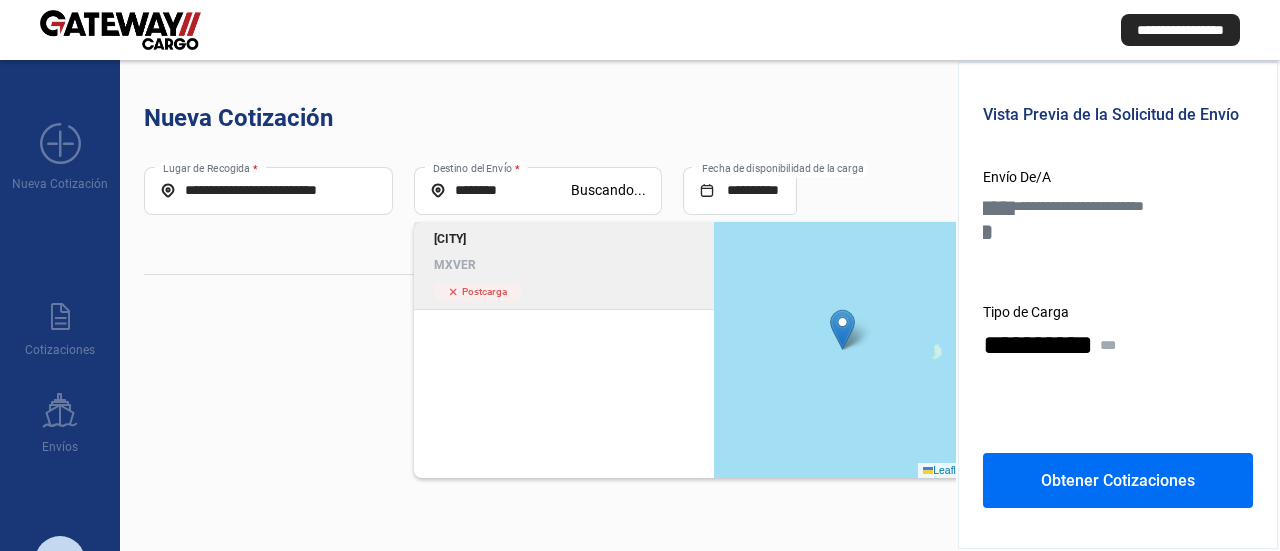 click on "[BUSINESS_NAME] MXVER cross Postcarga" 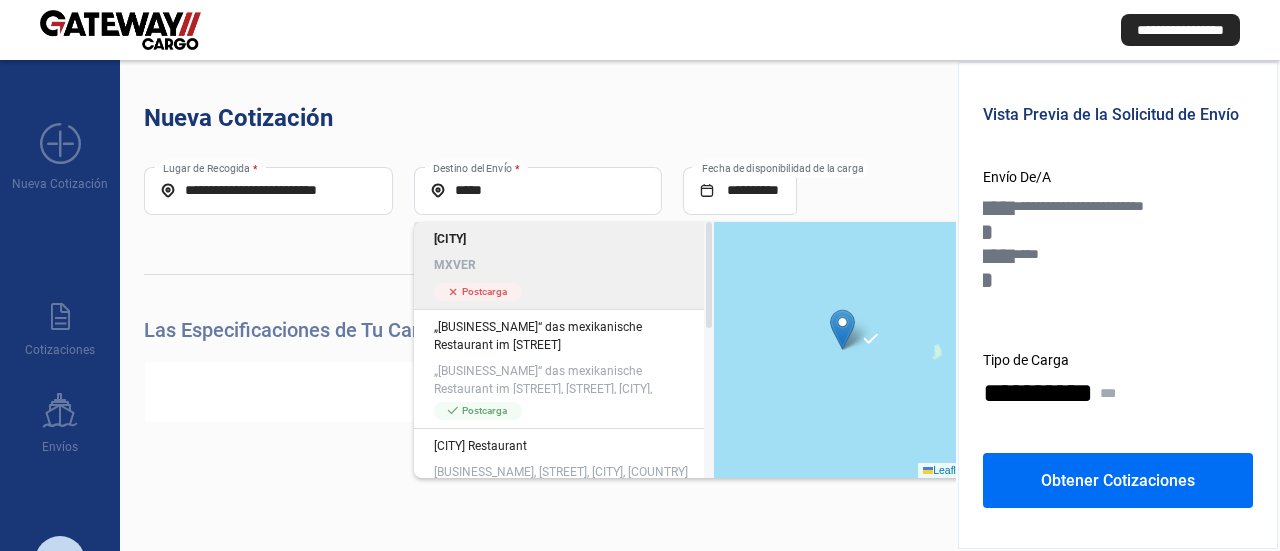 click on "MXVER" 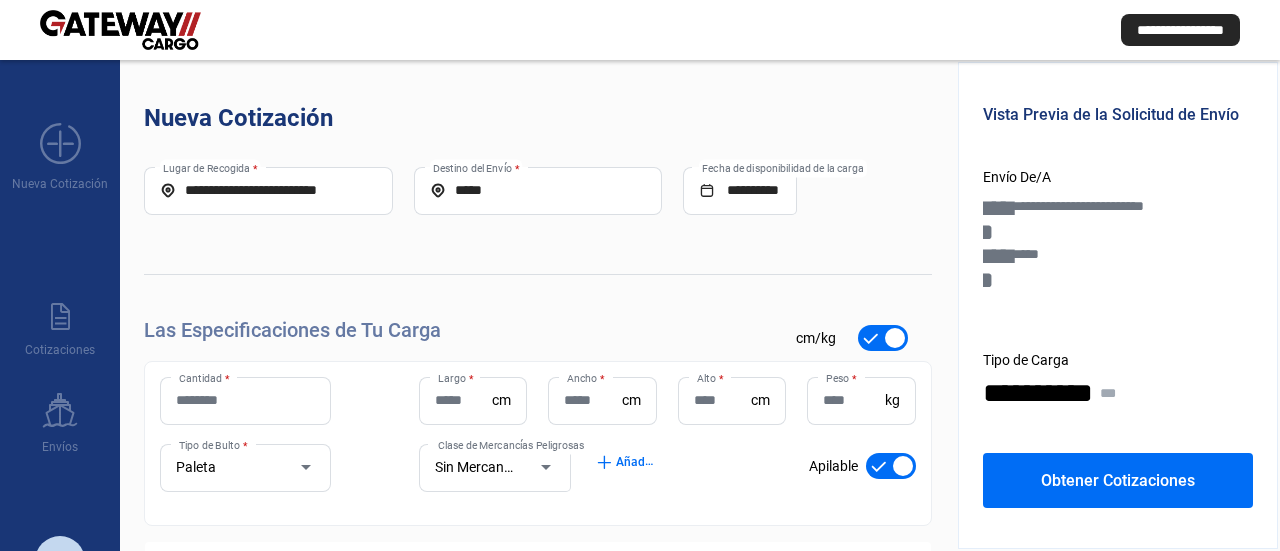 scroll, scrollTop: 92, scrollLeft: 0, axis: vertical 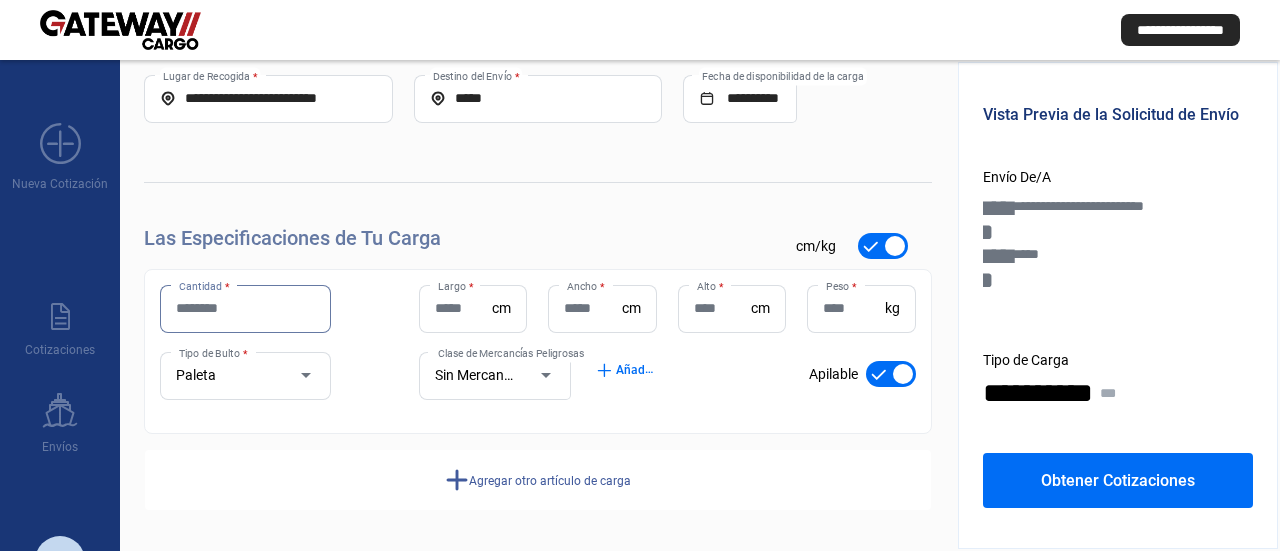 click on "Cantidad *" at bounding box center [245, 308] 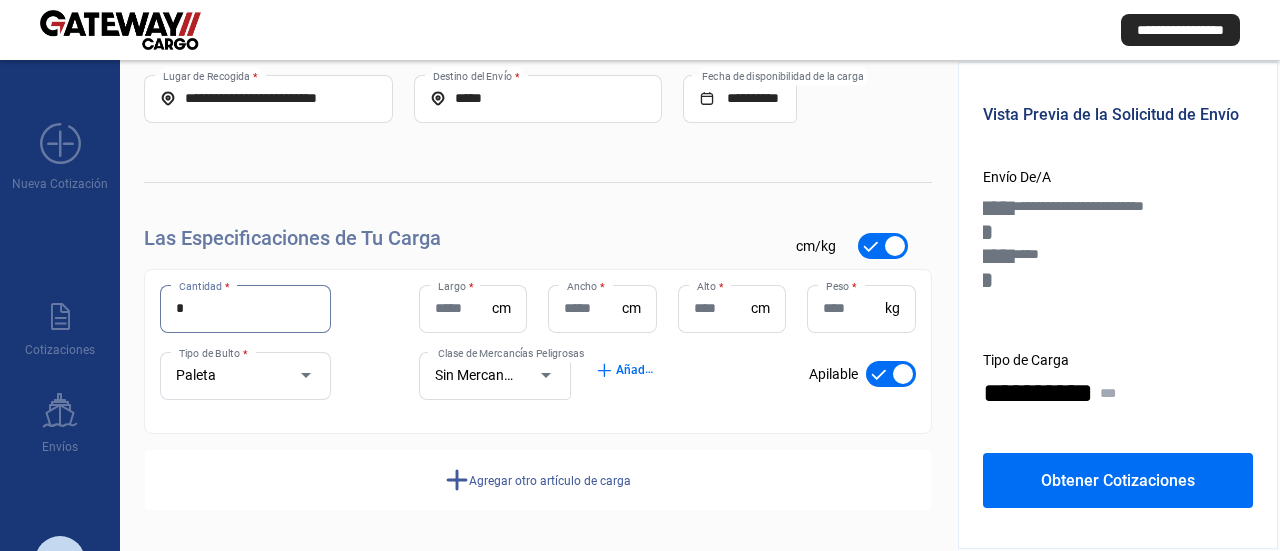 type on "*" 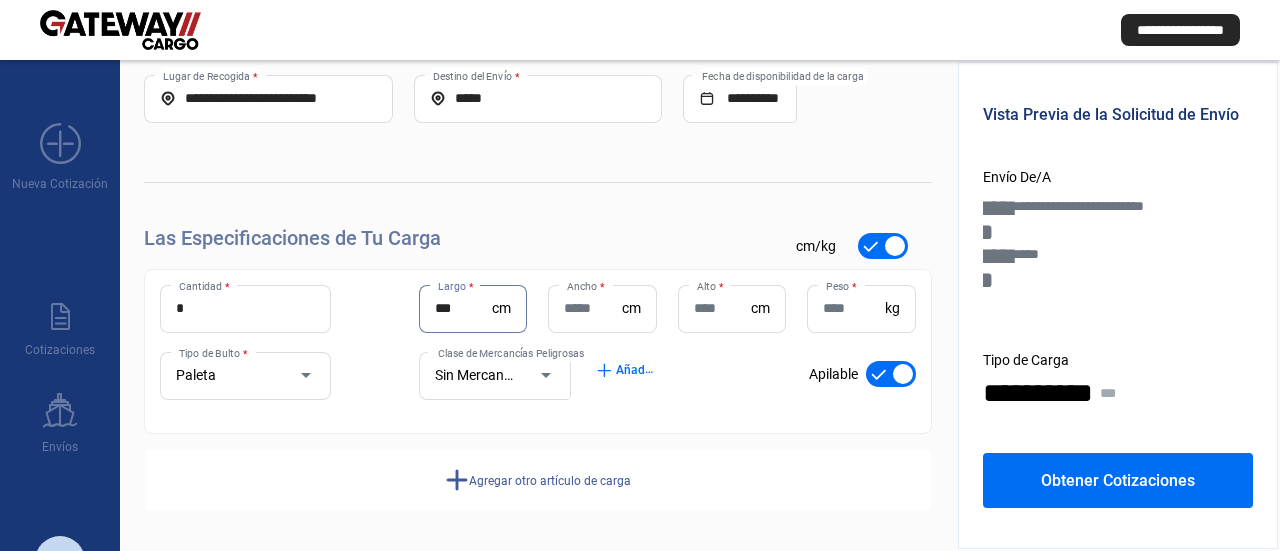 type on "***" 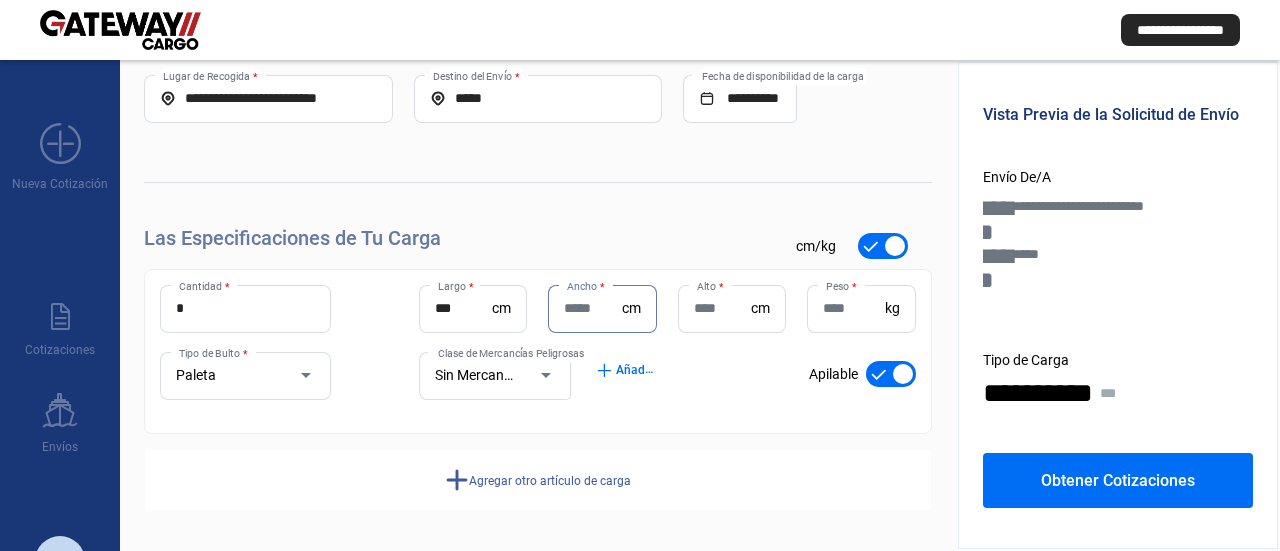 click on "Ancho  *" at bounding box center (592, 308) 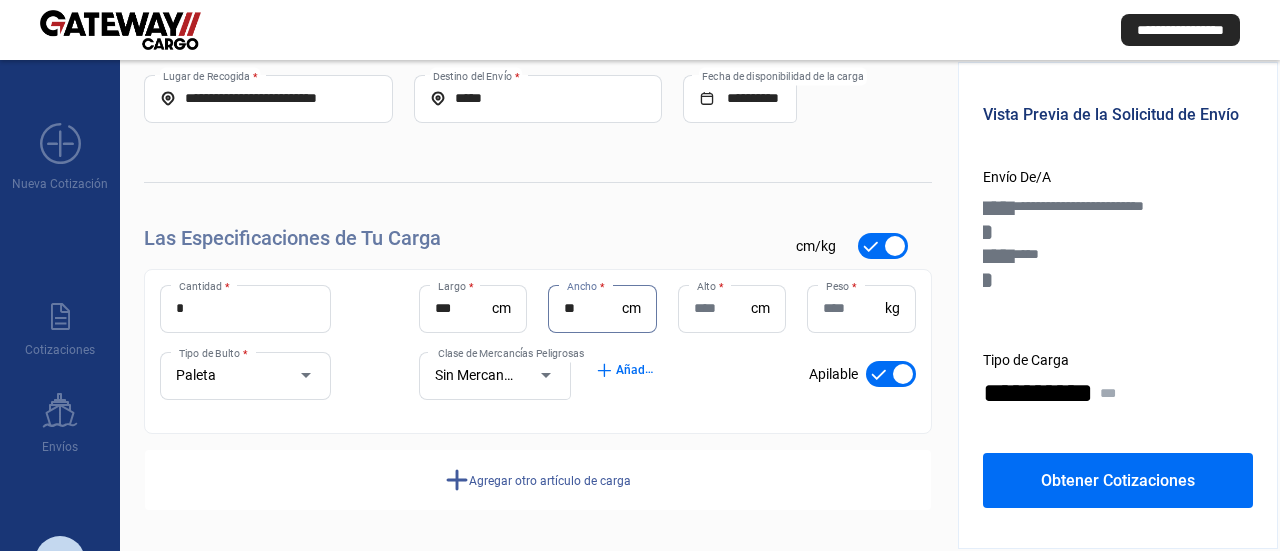 type on "**" 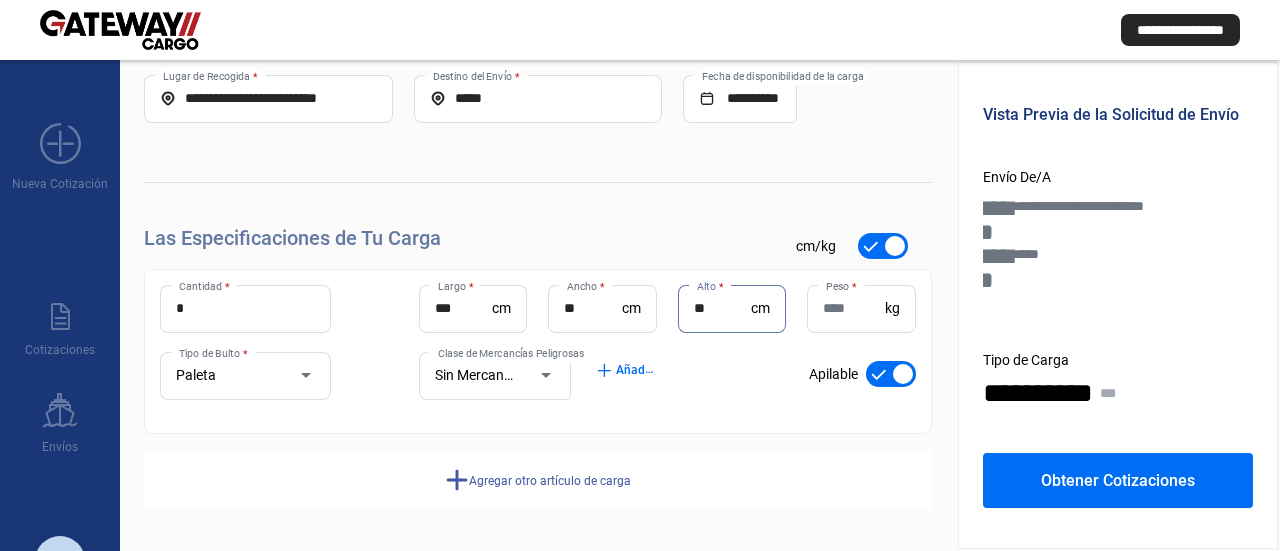 type on "**" 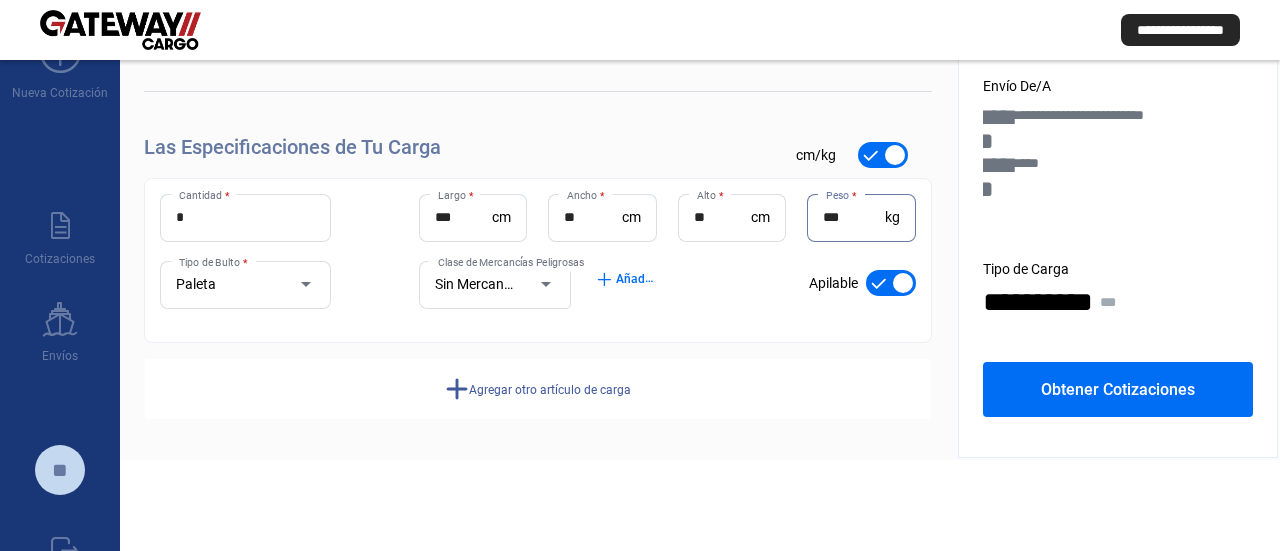 scroll, scrollTop: 100, scrollLeft: 0, axis: vertical 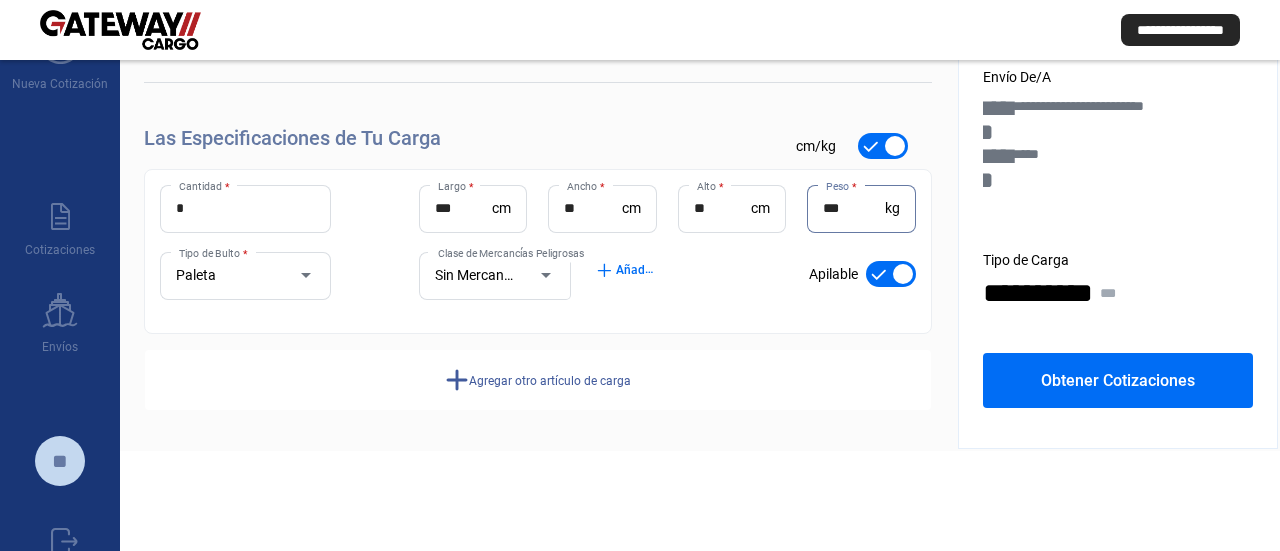 type on "***" 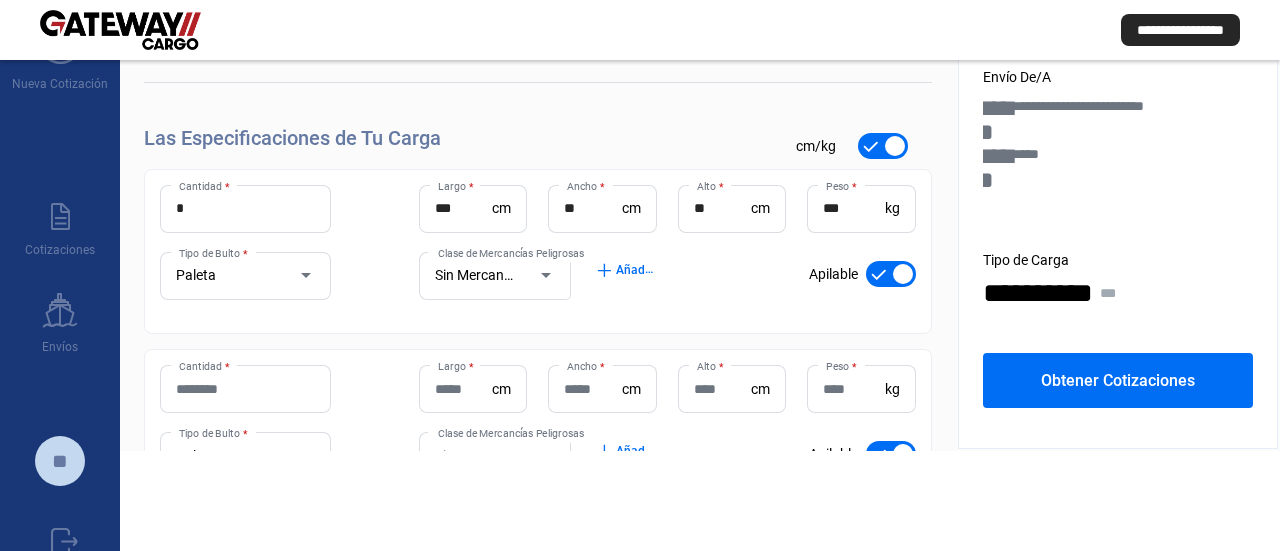 click on "Cantidad *" at bounding box center [245, 389] 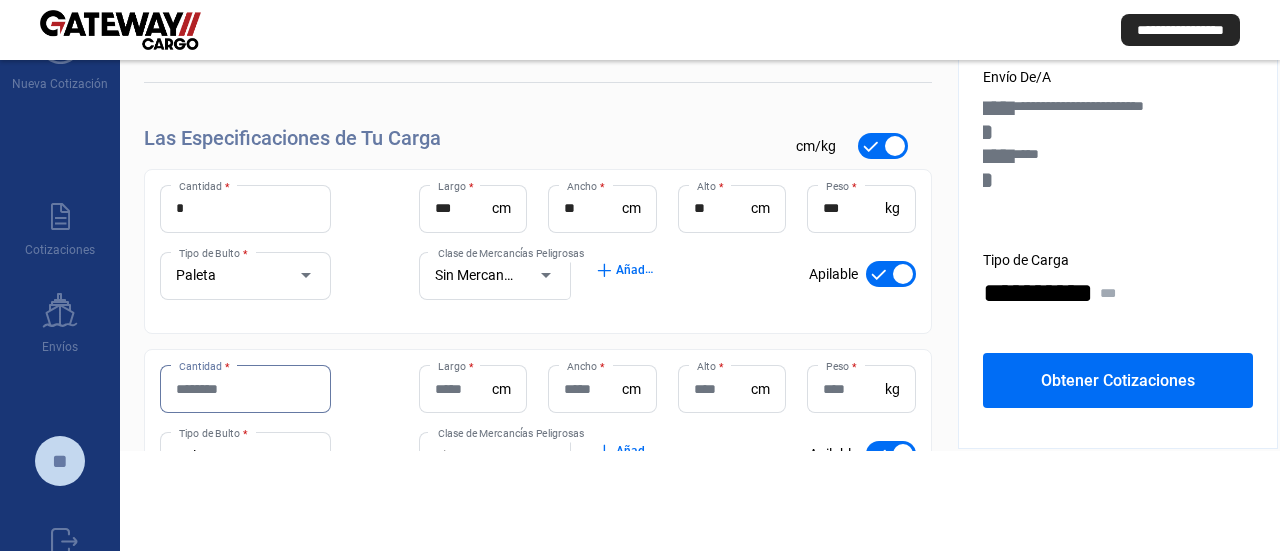scroll, scrollTop: 192, scrollLeft: 0, axis: vertical 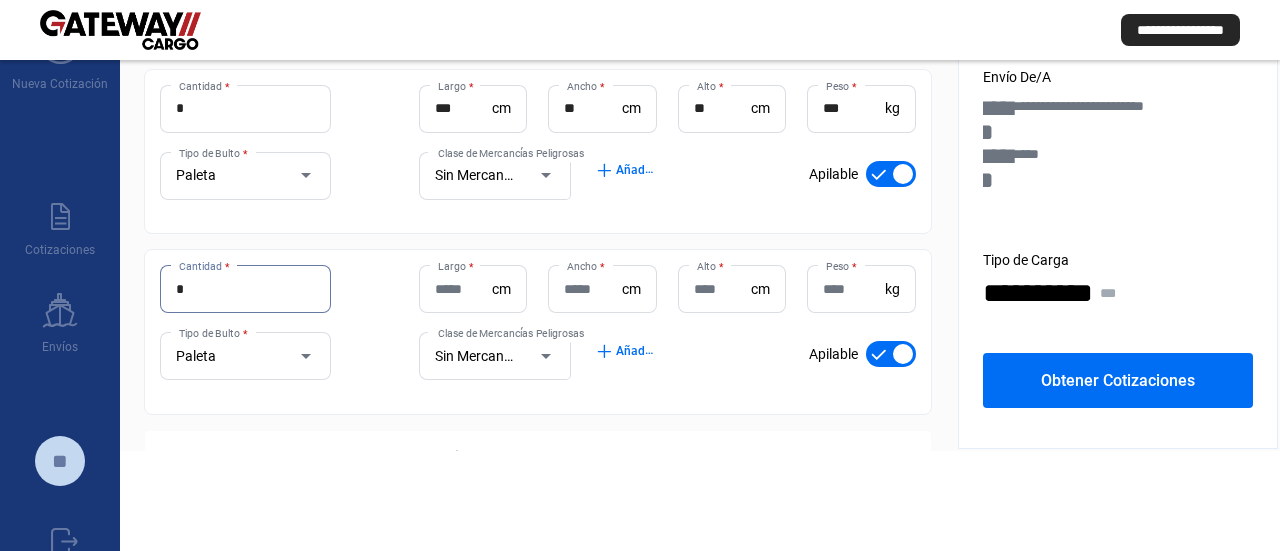type on "*" 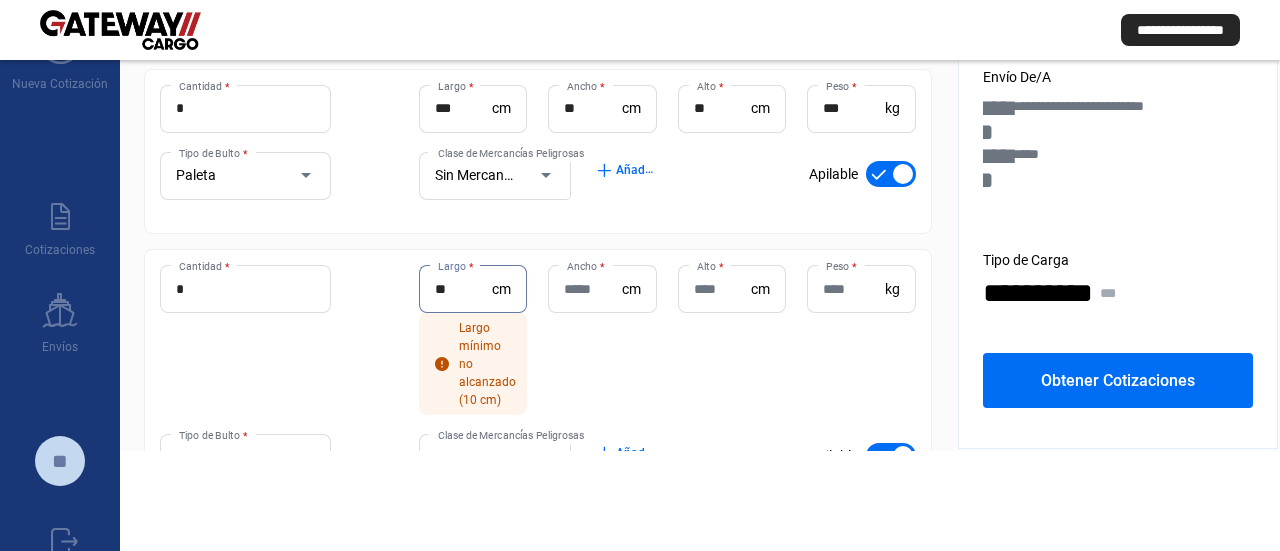type on "*" 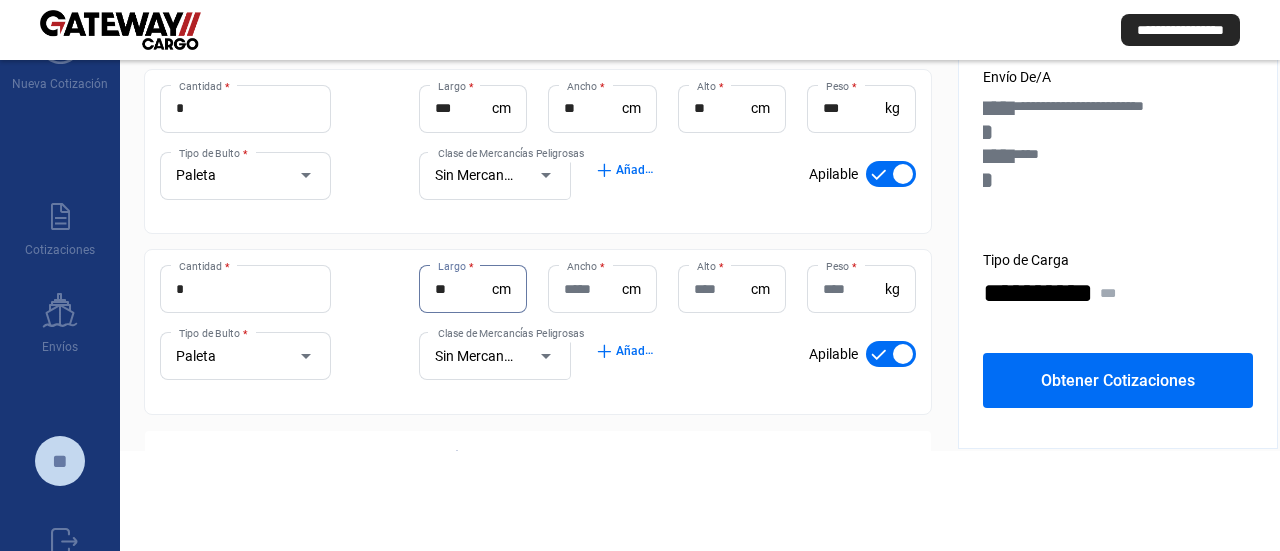 type on "**" 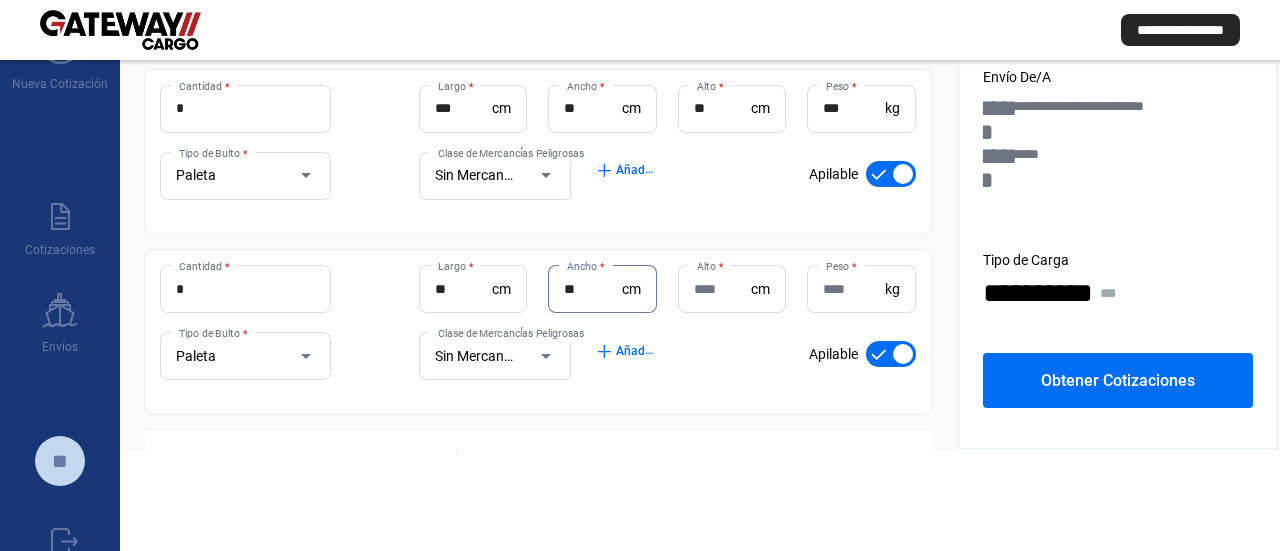 type on "**" 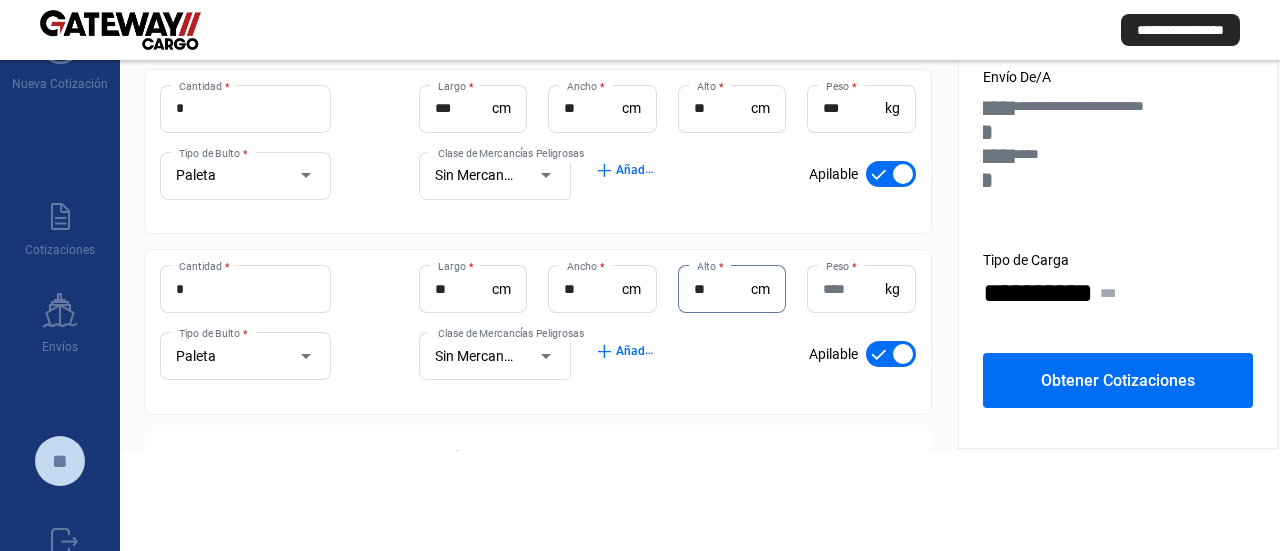 type on "**" 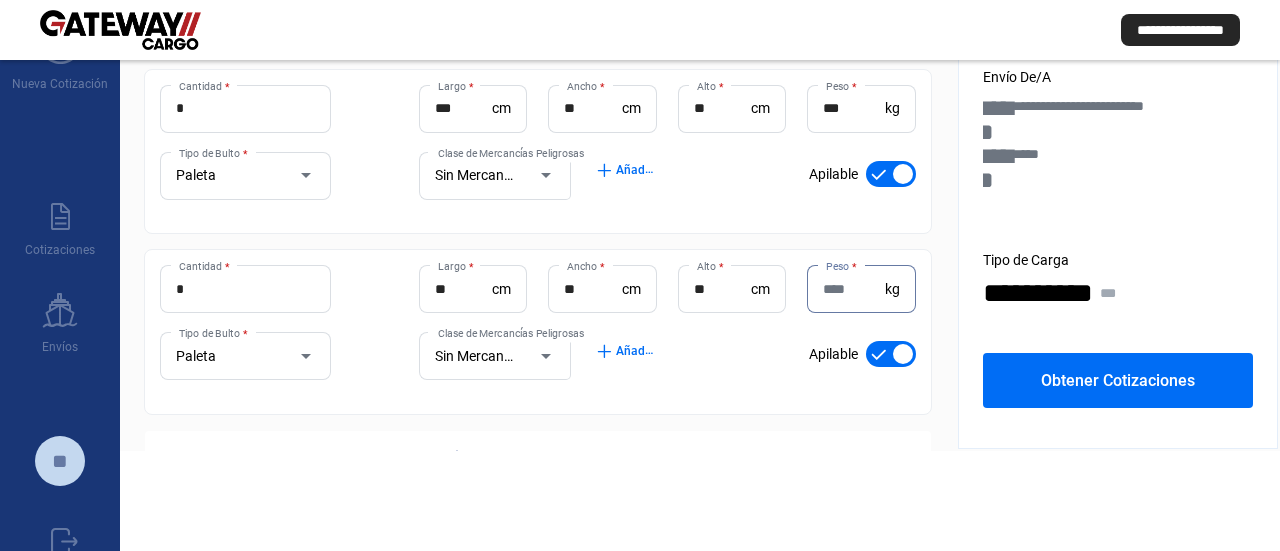 click on "Peso  *" at bounding box center (853, 289) 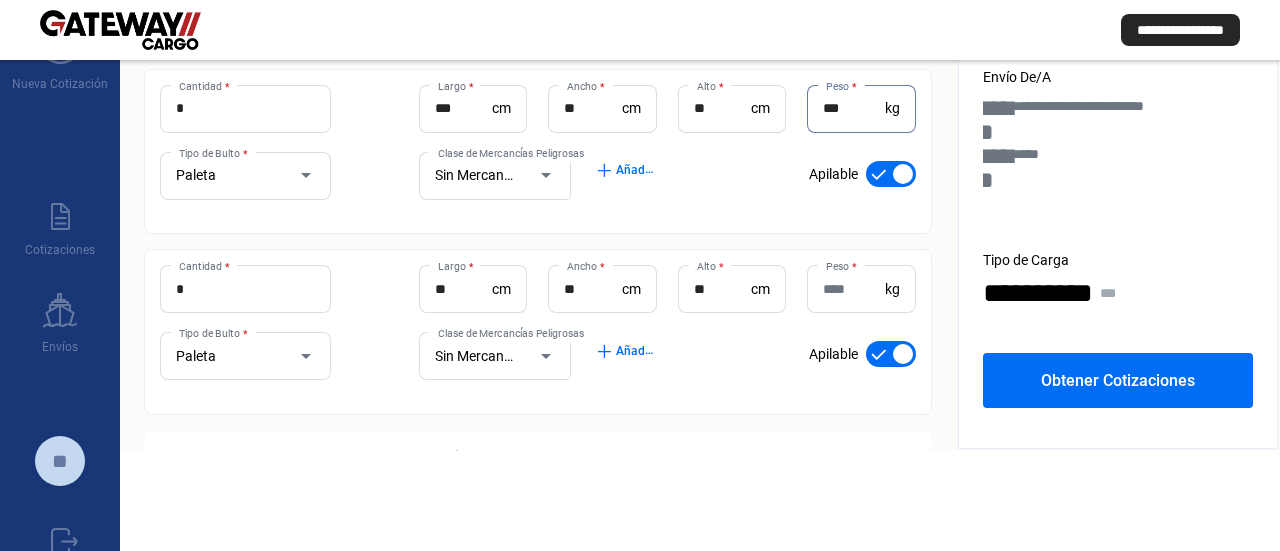 click on "***" at bounding box center (853, 108) 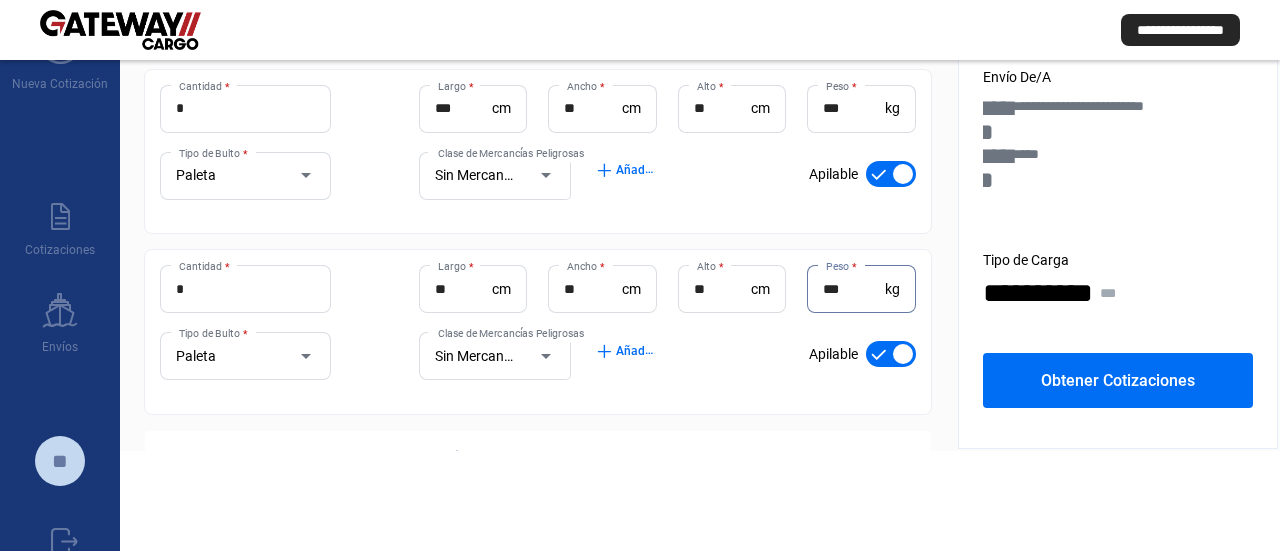 scroll, scrollTop: 273, scrollLeft: 0, axis: vertical 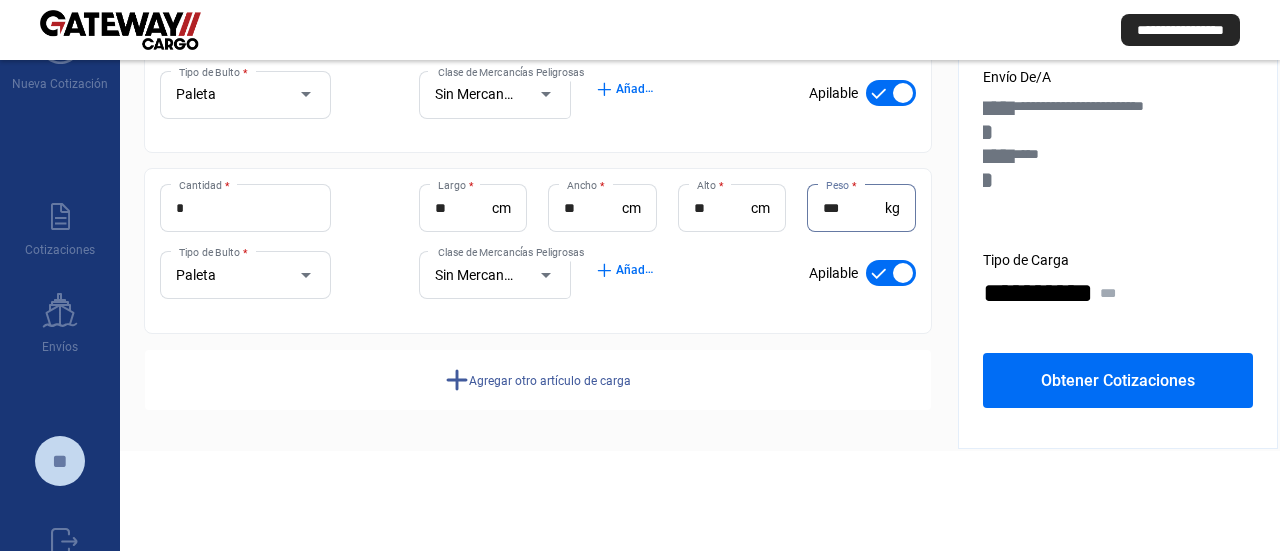 type on "***" 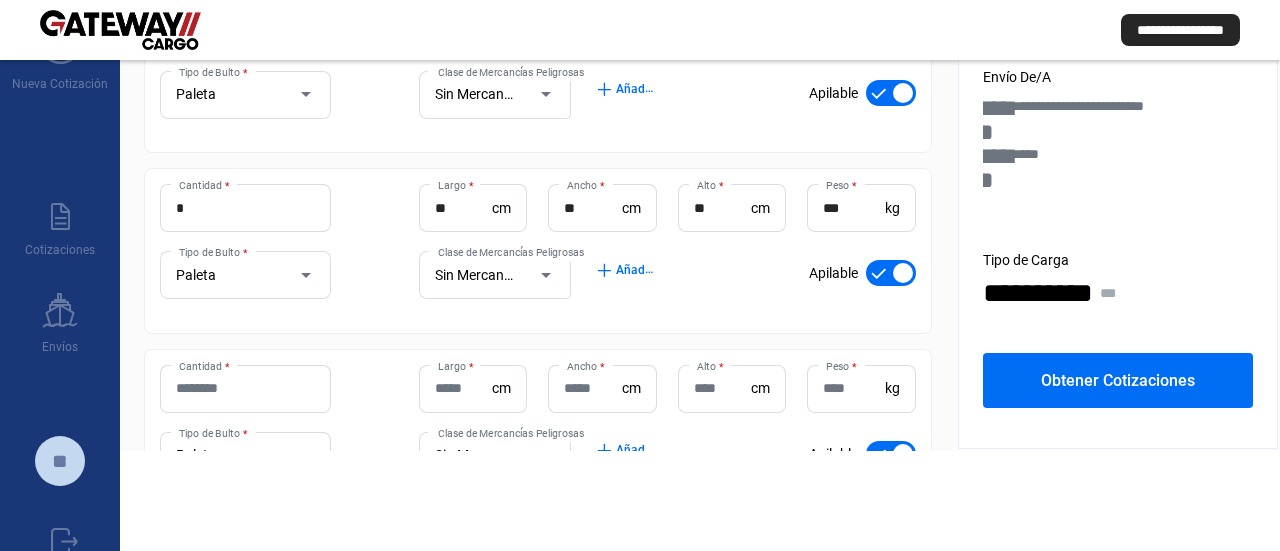 click on "Cantidad *" at bounding box center (245, 388) 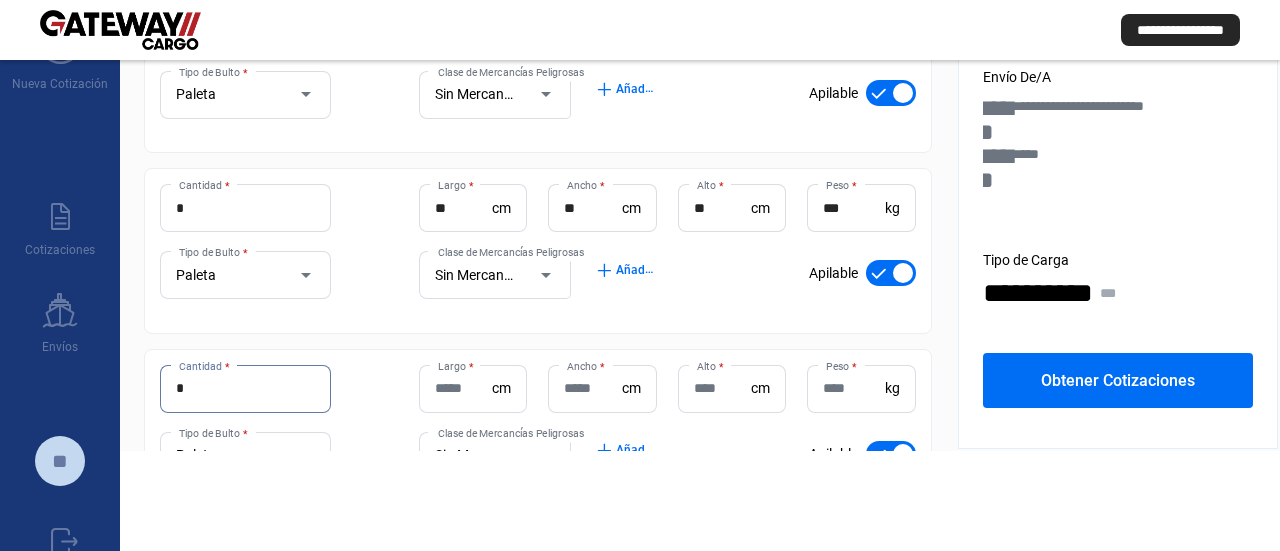 scroll, scrollTop: 373, scrollLeft: 0, axis: vertical 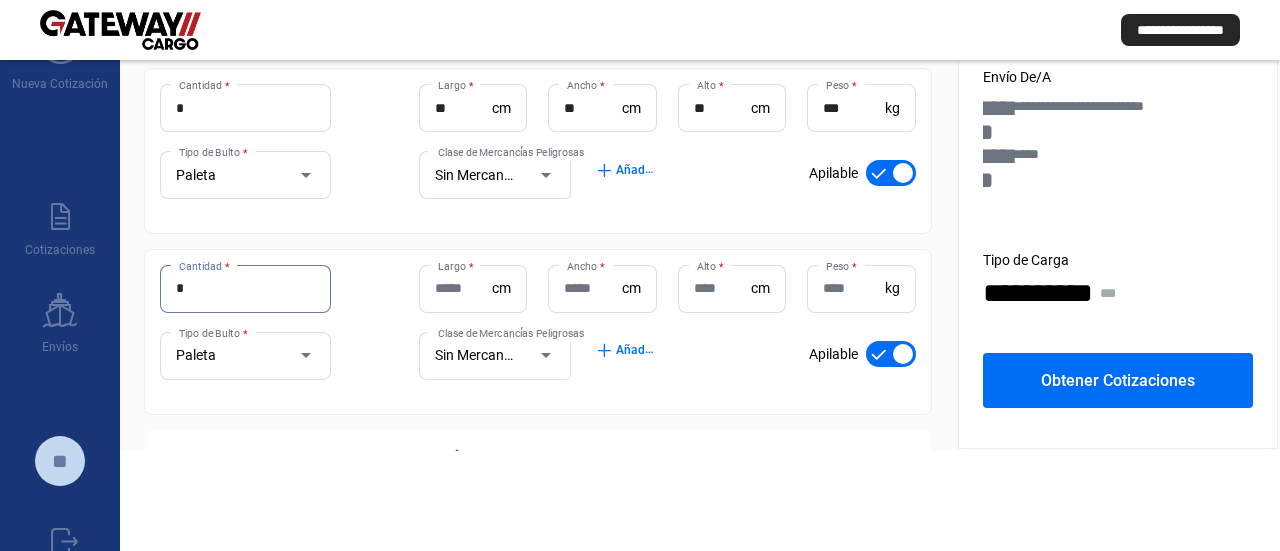 type on "*" 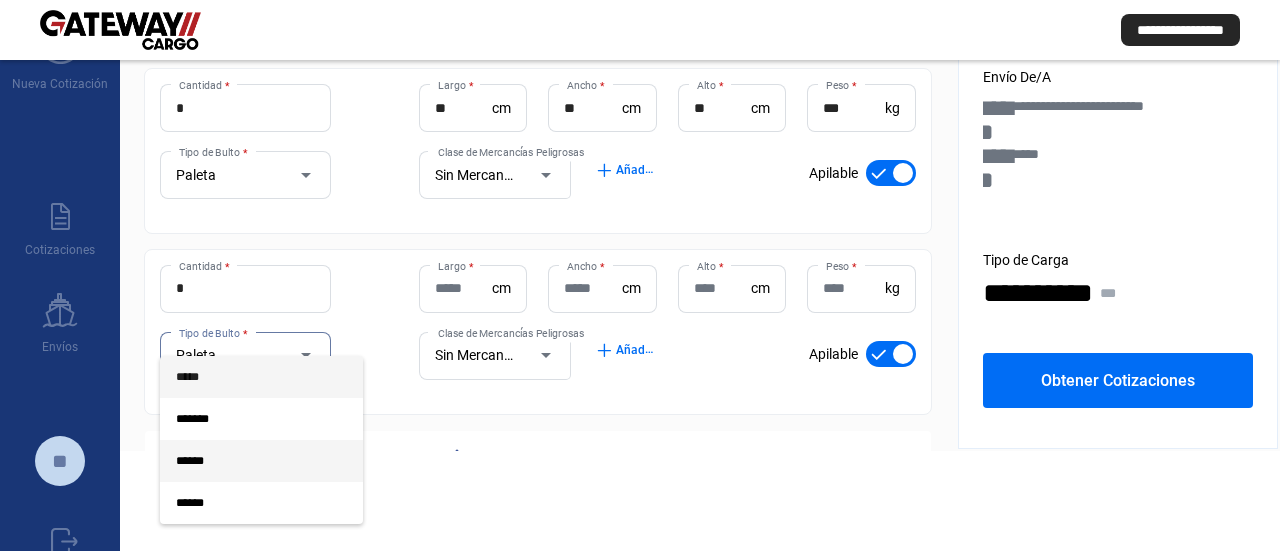 scroll, scrollTop: 200, scrollLeft: 0, axis: vertical 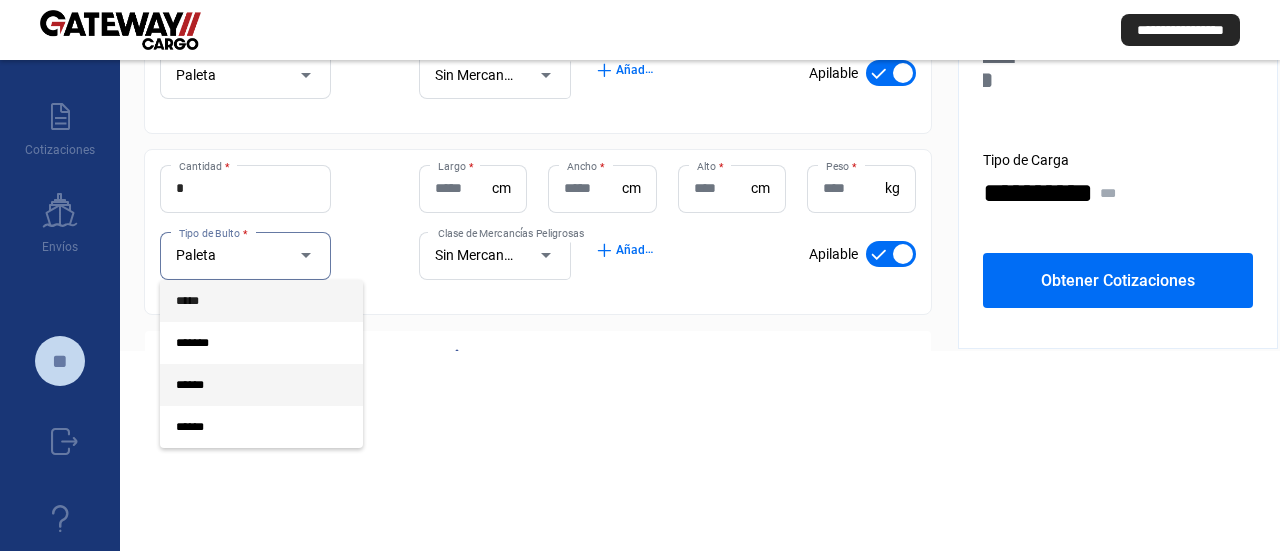click on "*****" at bounding box center [245, 301] 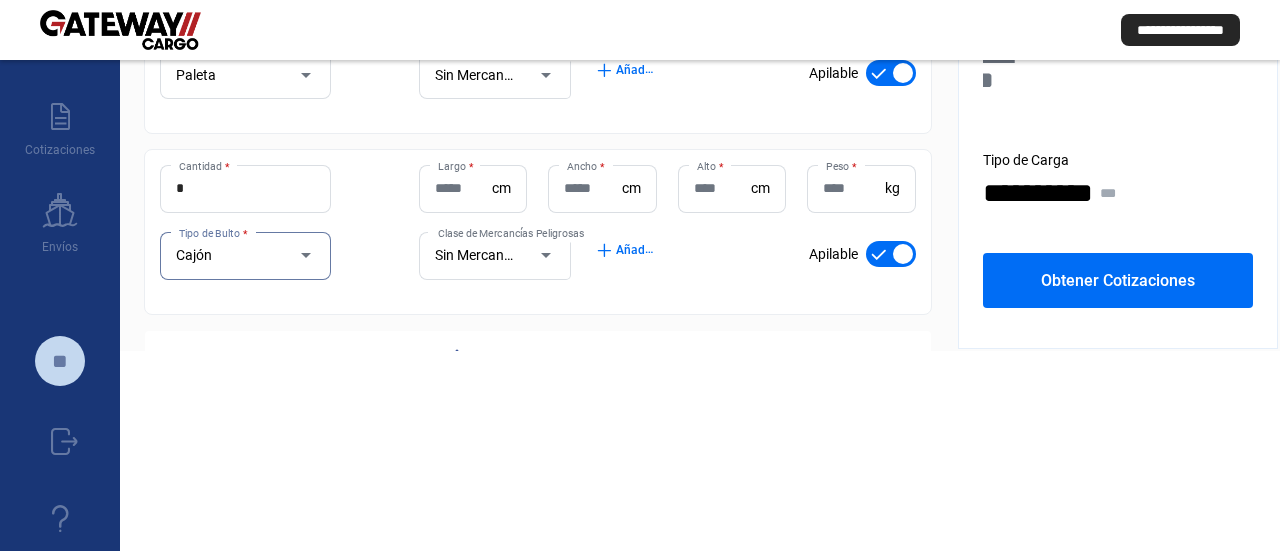 click at bounding box center (296, 256) 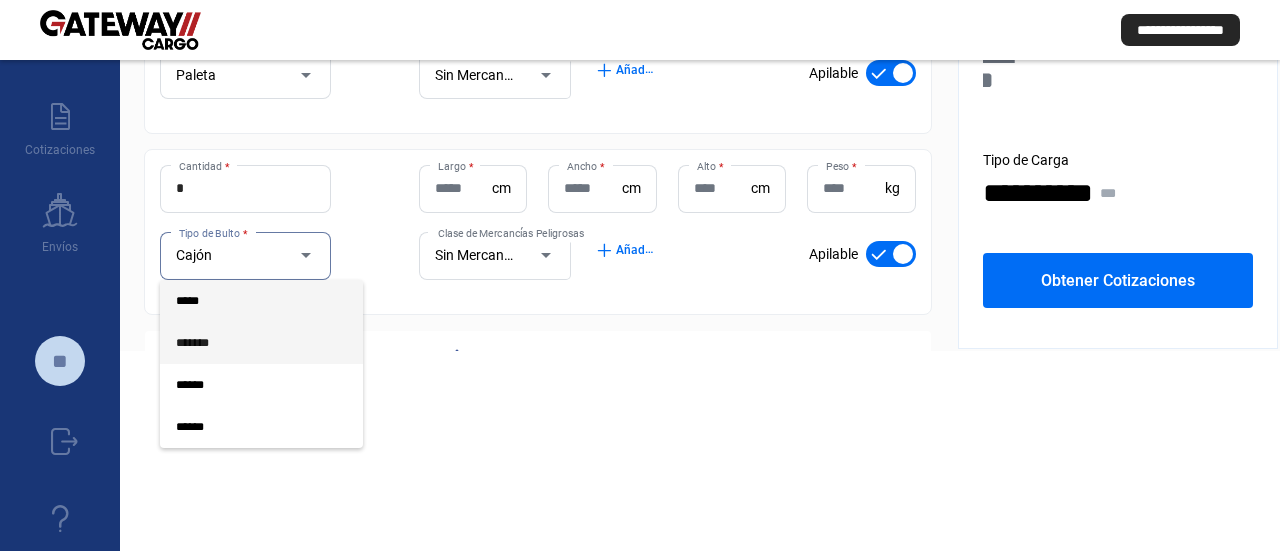 click on "*******" at bounding box center (261, 343) 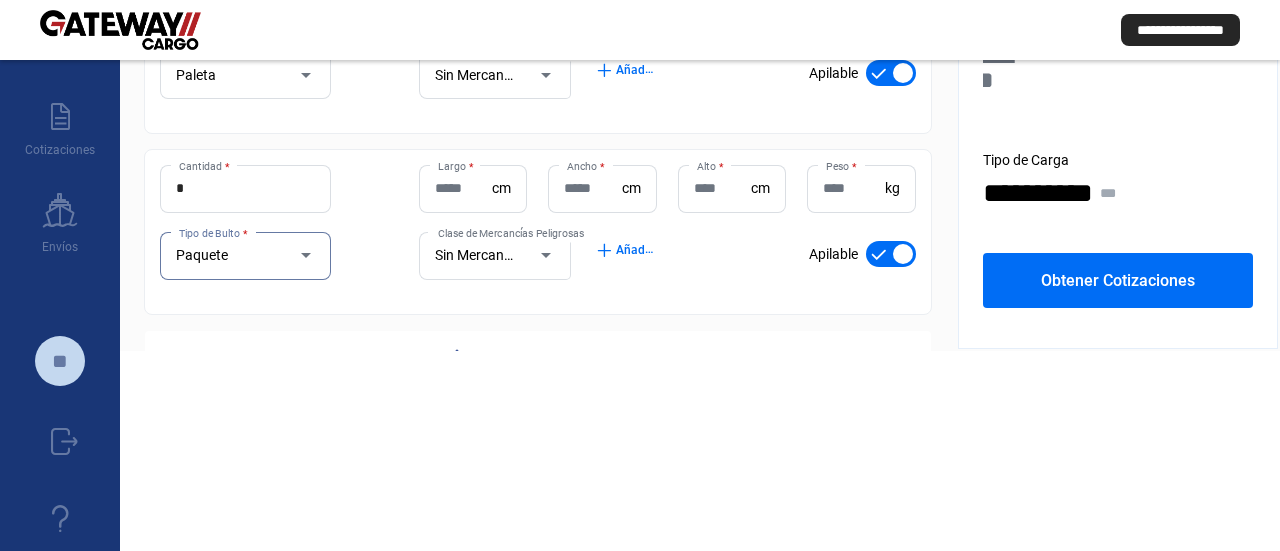 click on "Largo  *" at bounding box center [463, 188] 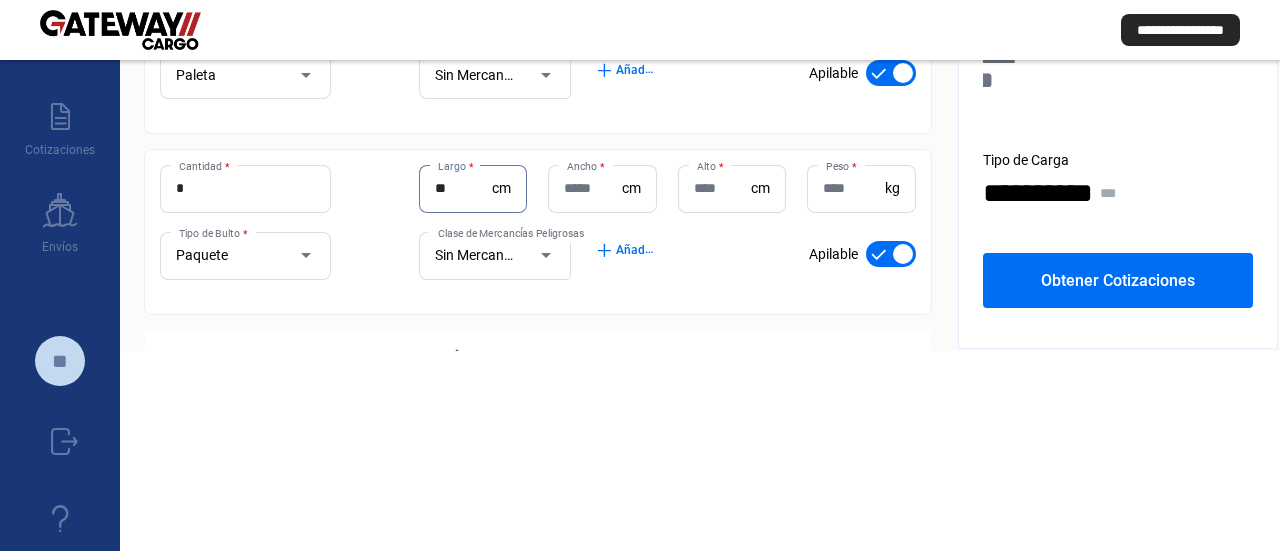 type on "**" 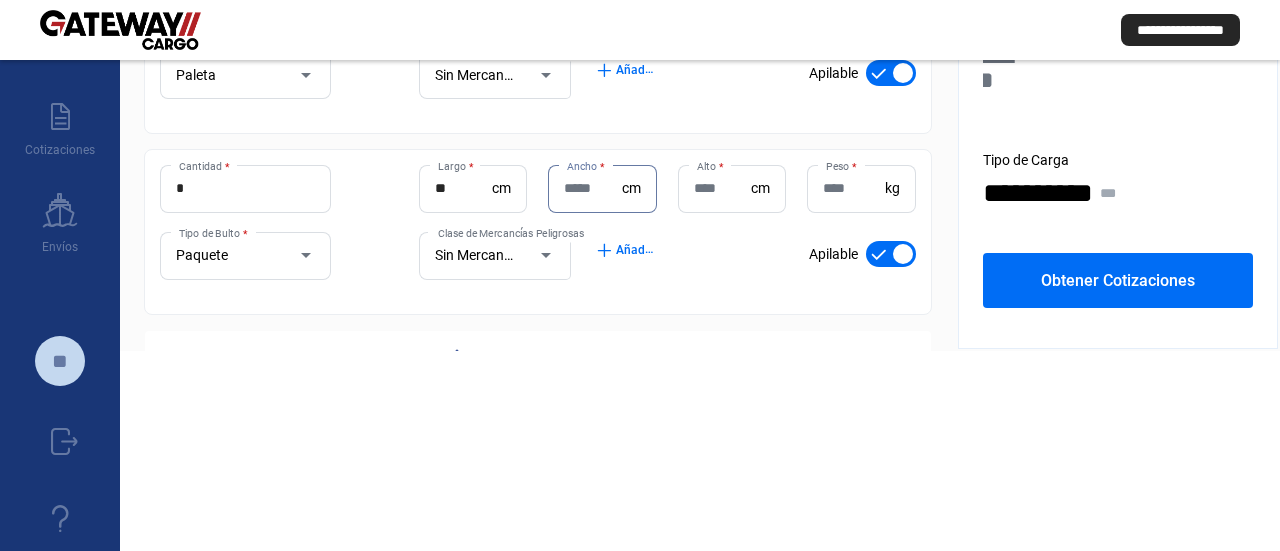 click on "Ancho  *" at bounding box center (592, 188) 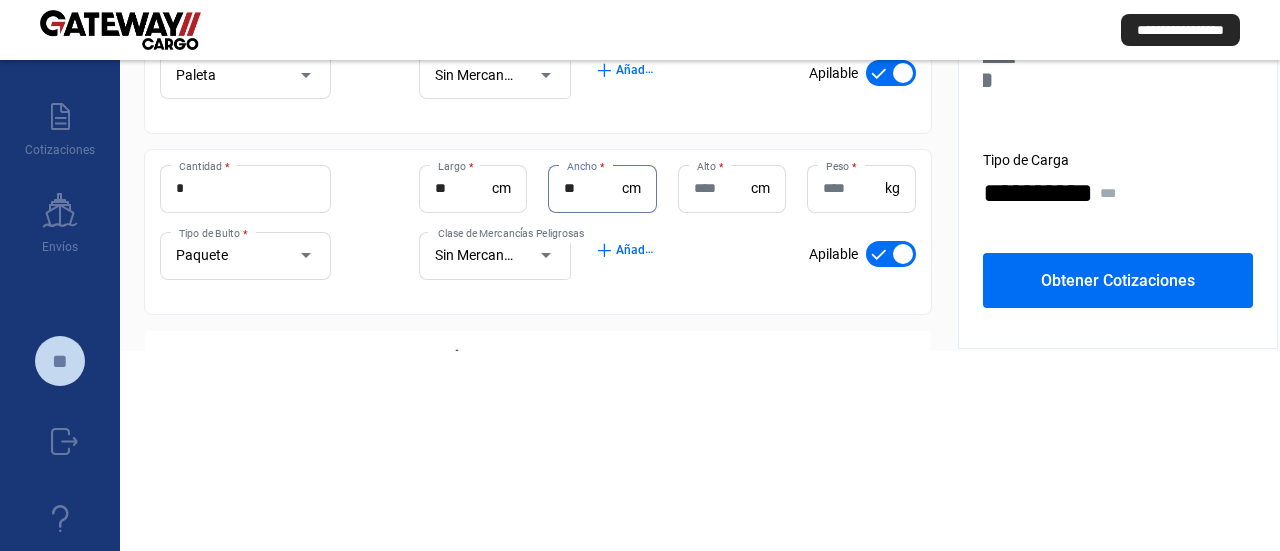type on "**" 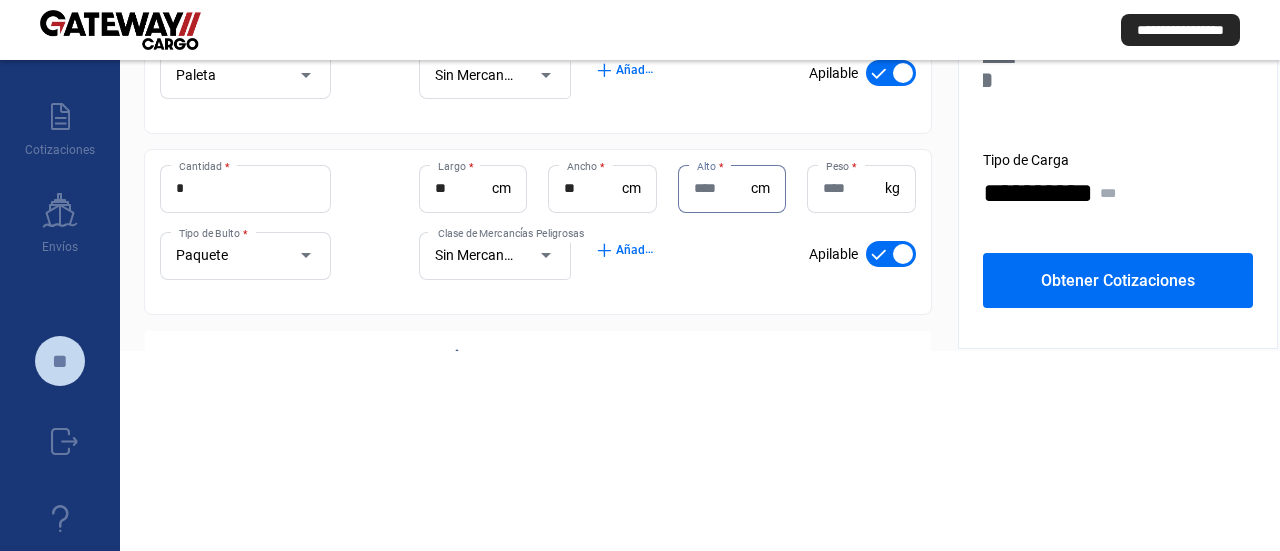 click on "Alto  *" at bounding box center [722, 188] 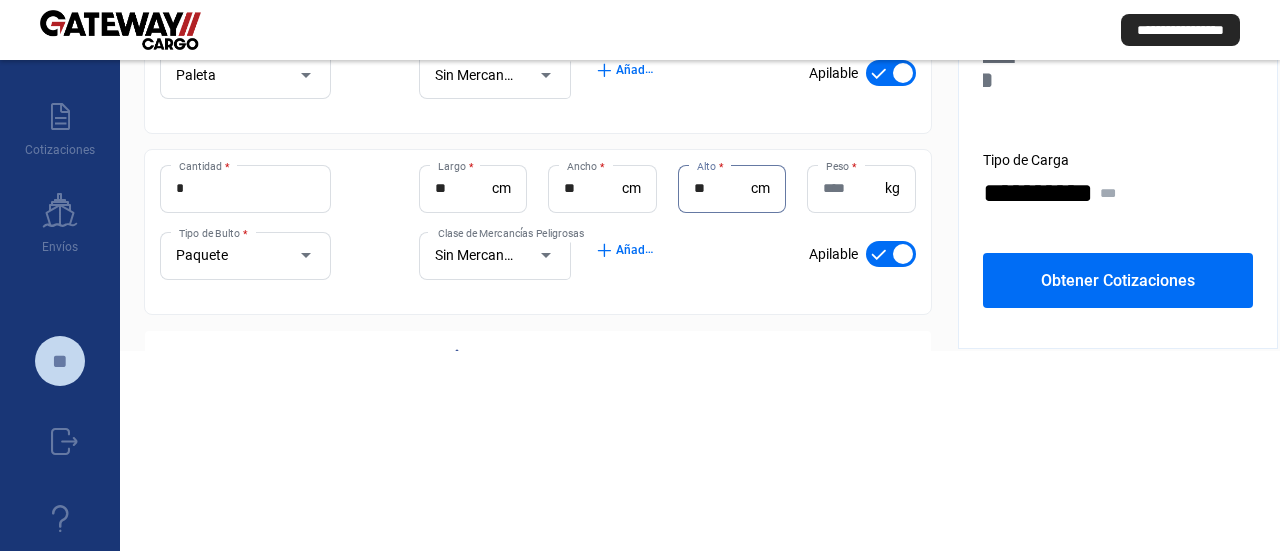 type on "**" 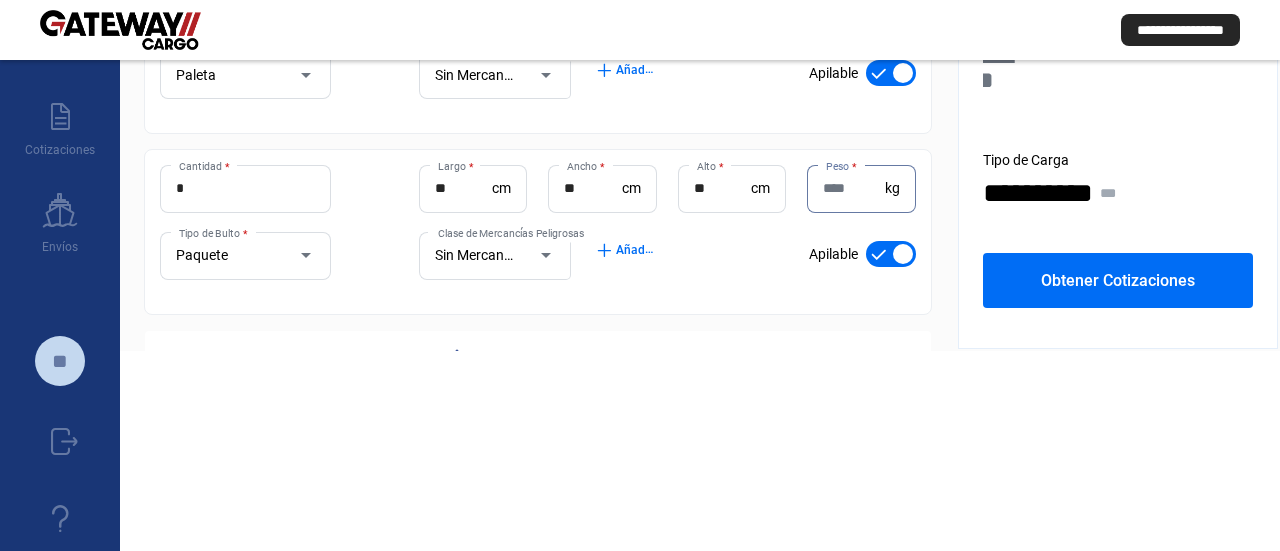 click on "Peso  *" at bounding box center [853, 188] 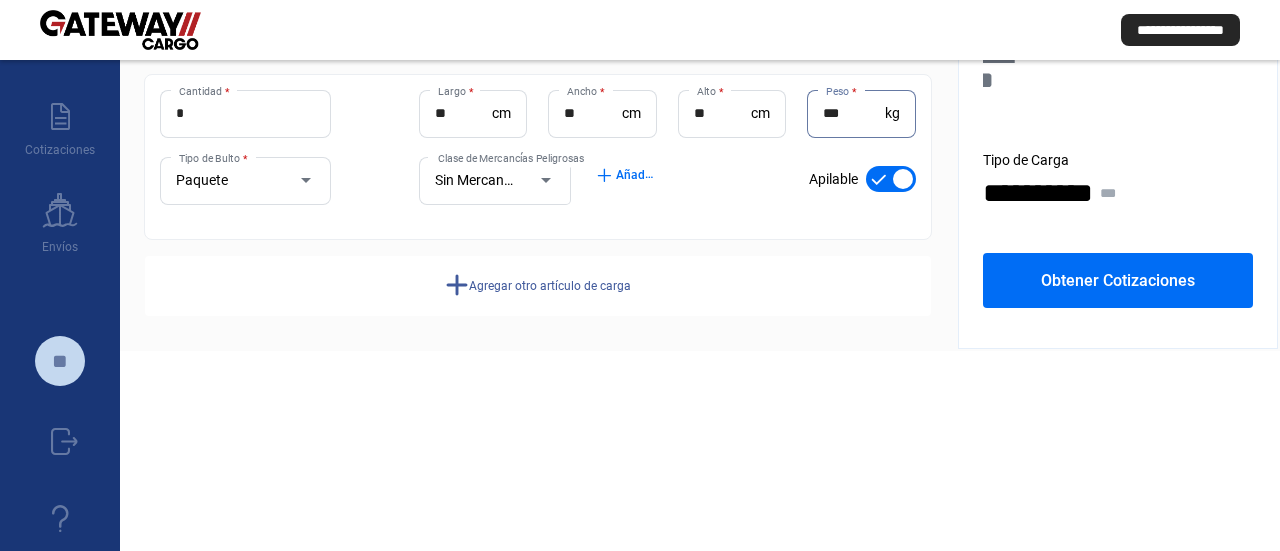 scroll, scrollTop: 453, scrollLeft: 0, axis: vertical 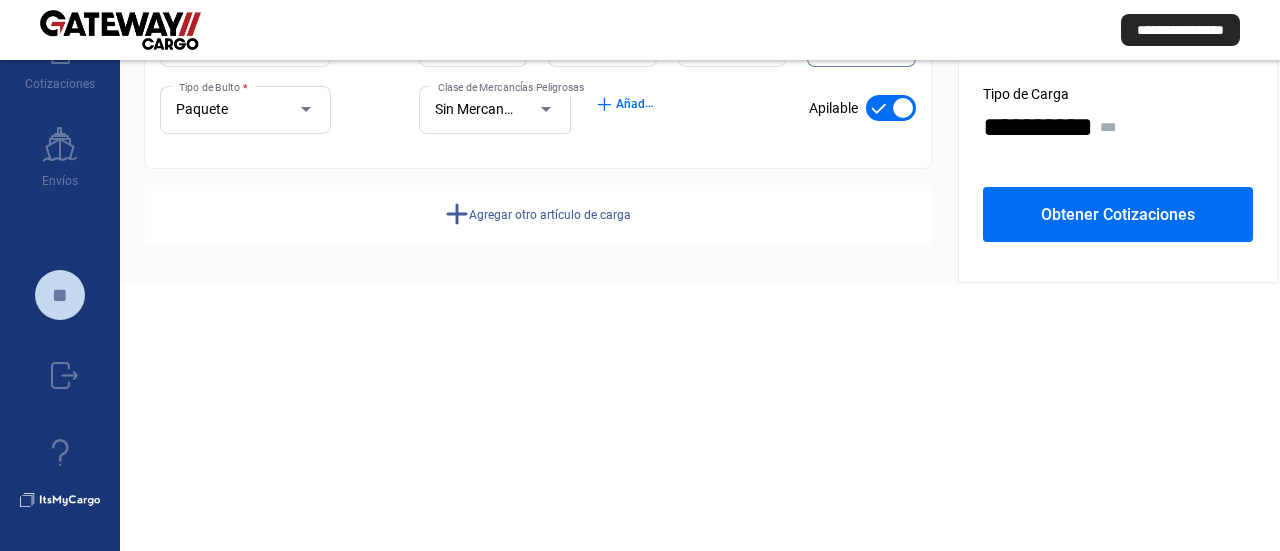 type on "***" 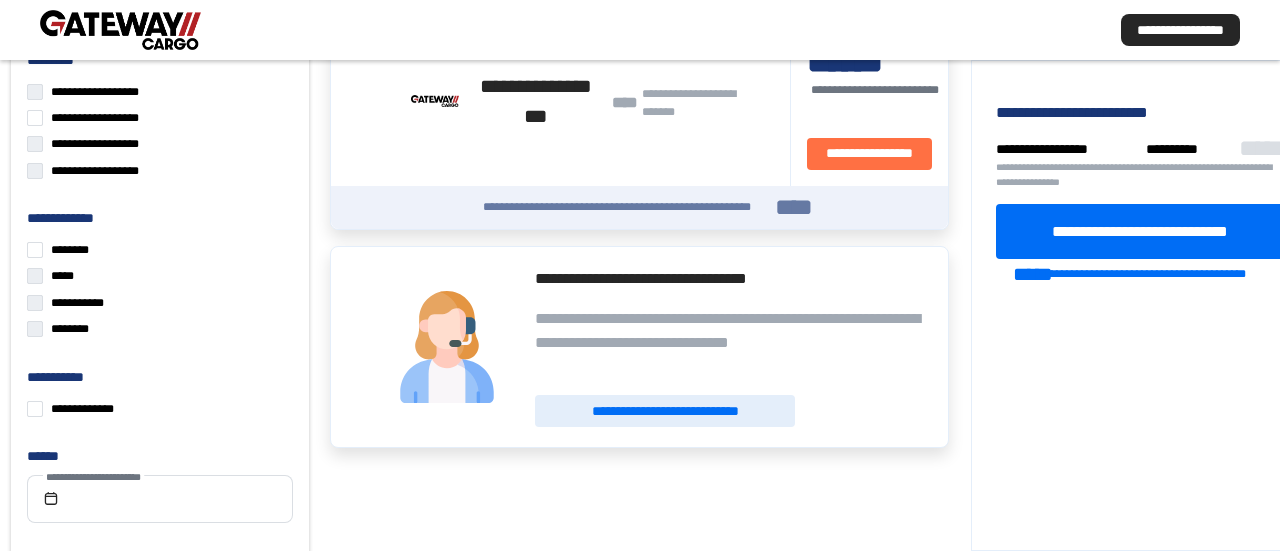 scroll, scrollTop: 372, scrollLeft: 0, axis: vertical 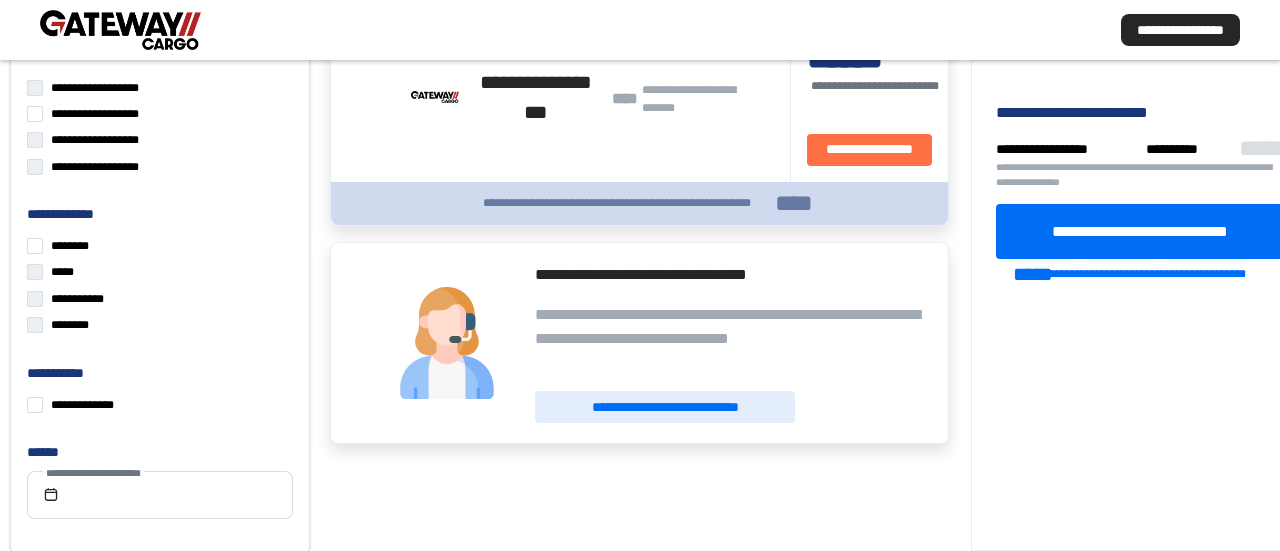 click on "**********" 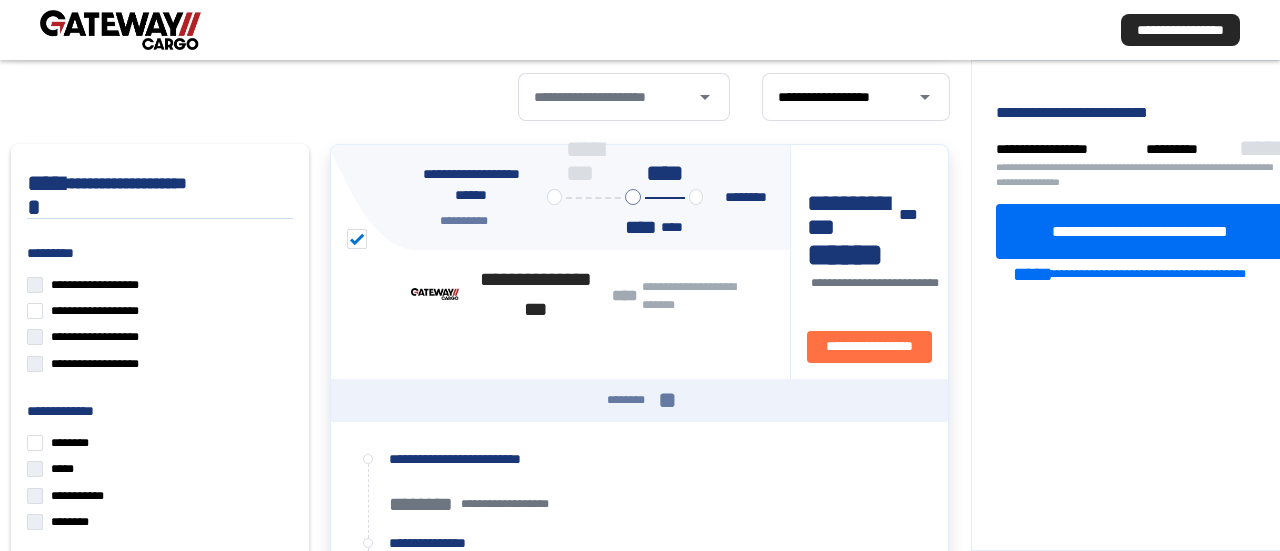 scroll, scrollTop: 0, scrollLeft: 0, axis: both 